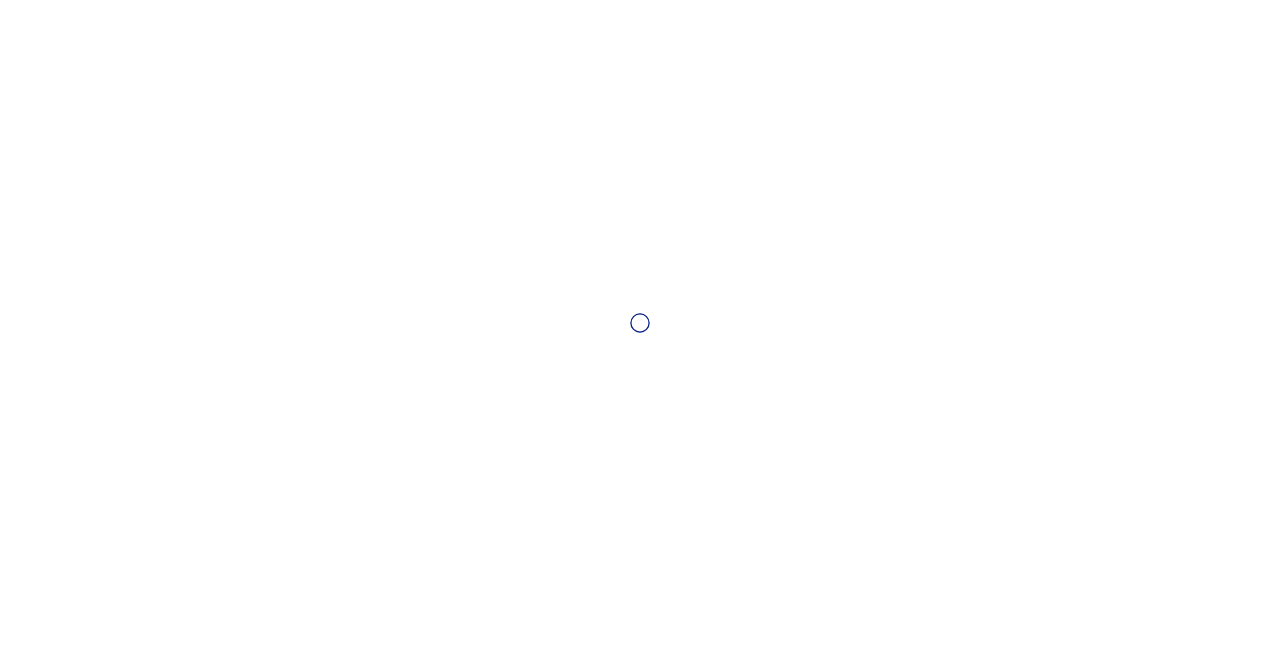 scroll, scrollTop: 0, scrollLeft: 0, axis: both 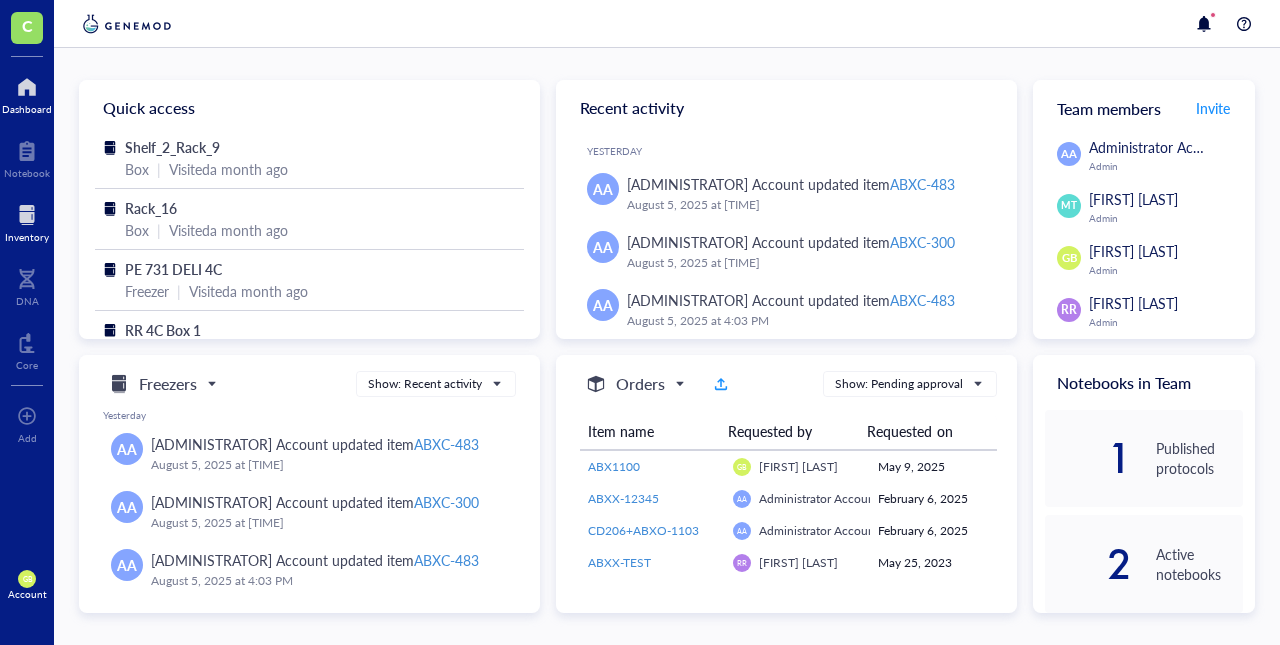 click at bounding box center [27, 215] 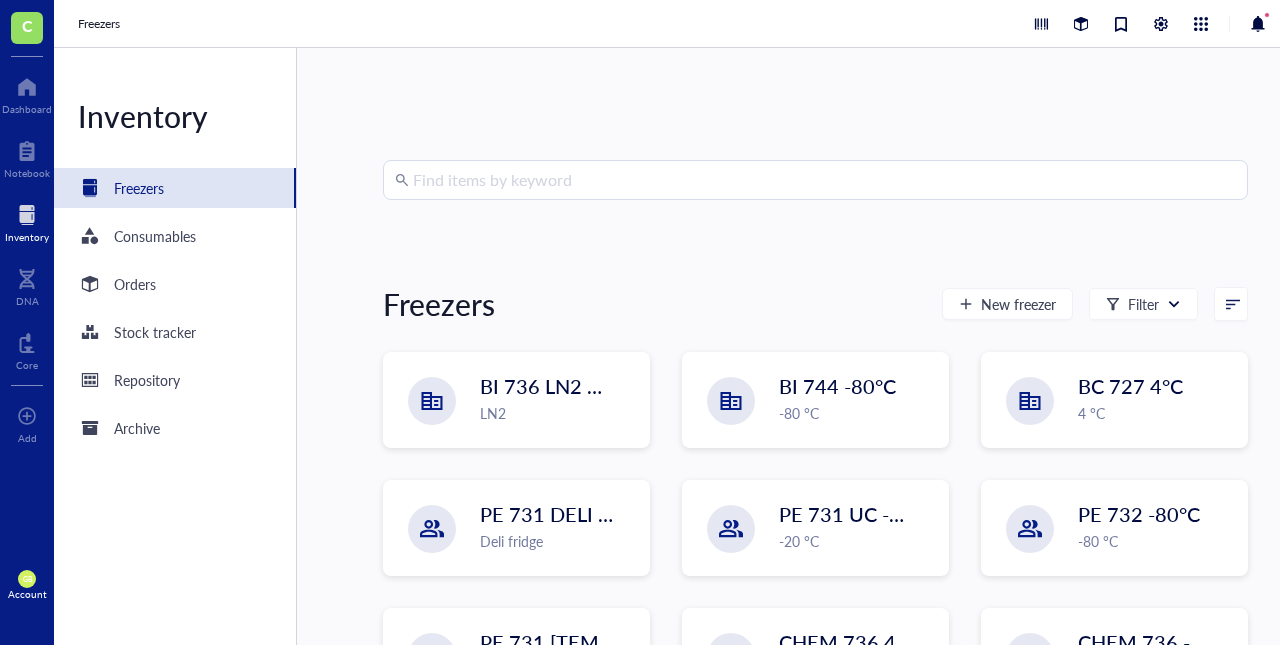 click at bounding box center (824, 180) 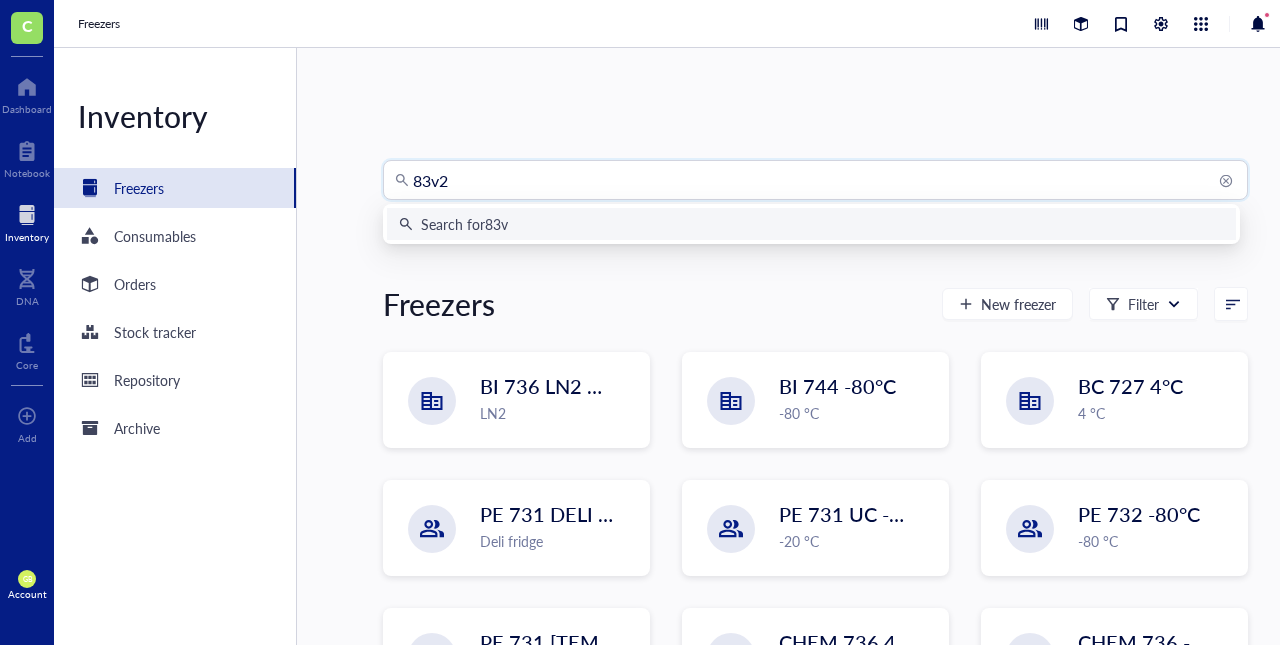 type on "83v22" 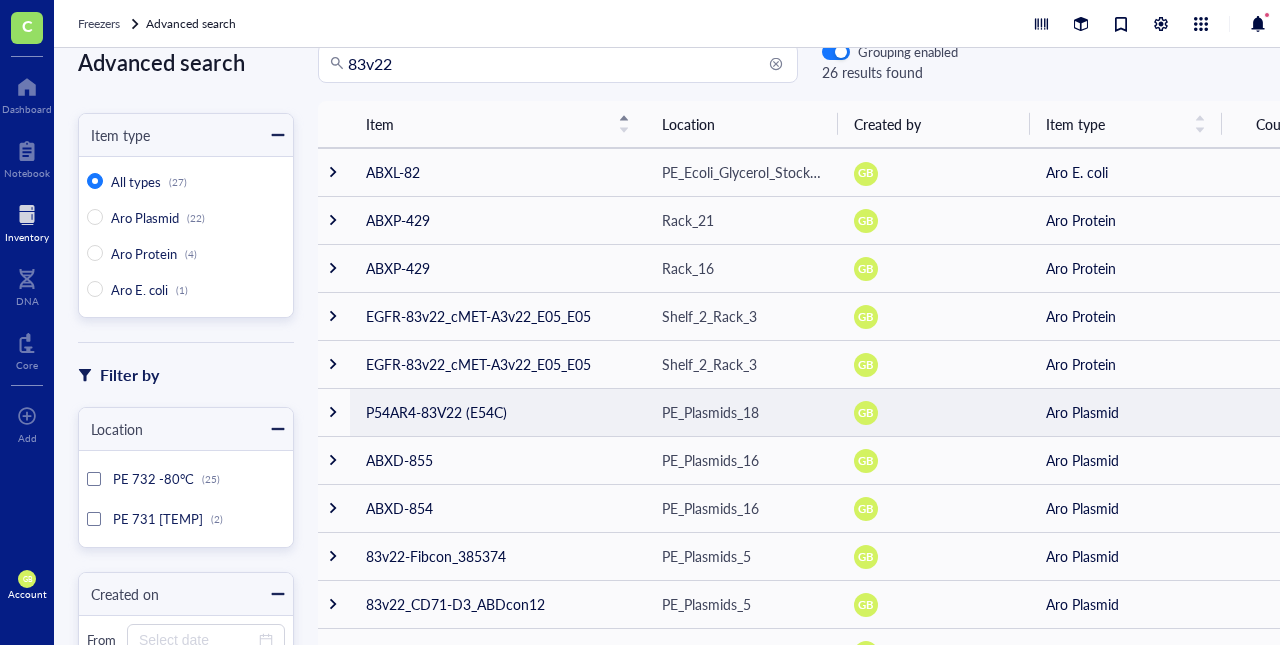 scroll, scrollTop: 0, scrollLeft: 0, axis: both 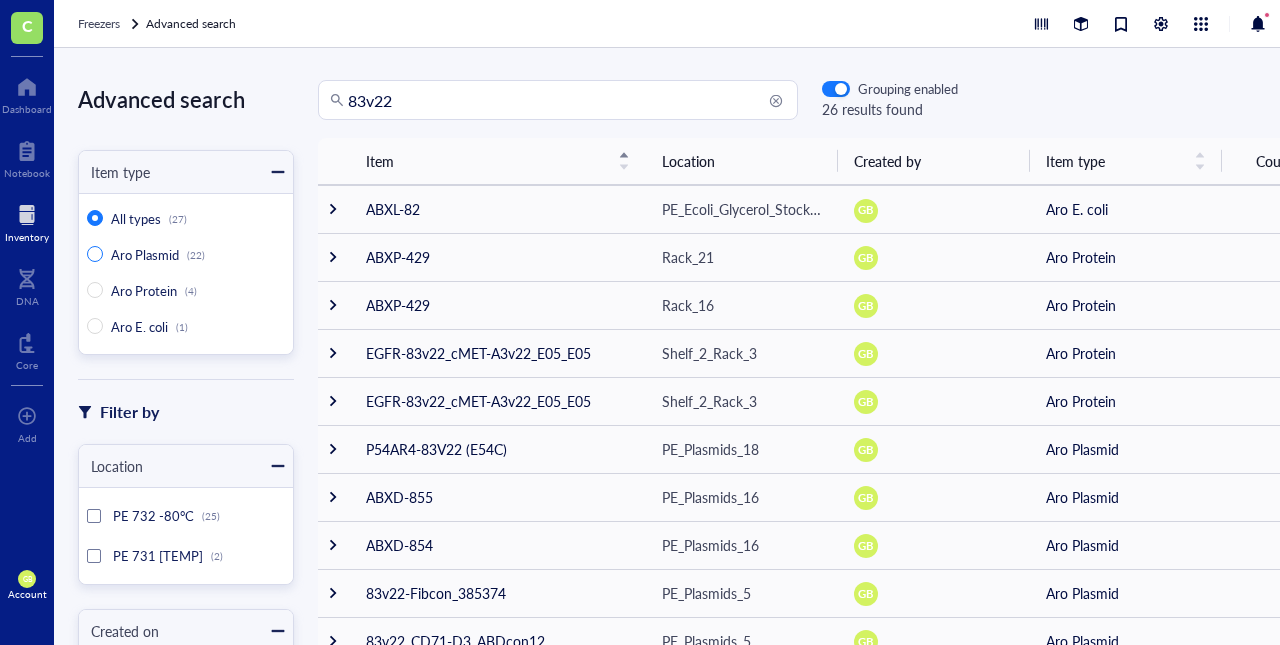 click on "Aro Plasmid" at bounding box center [145, 254] 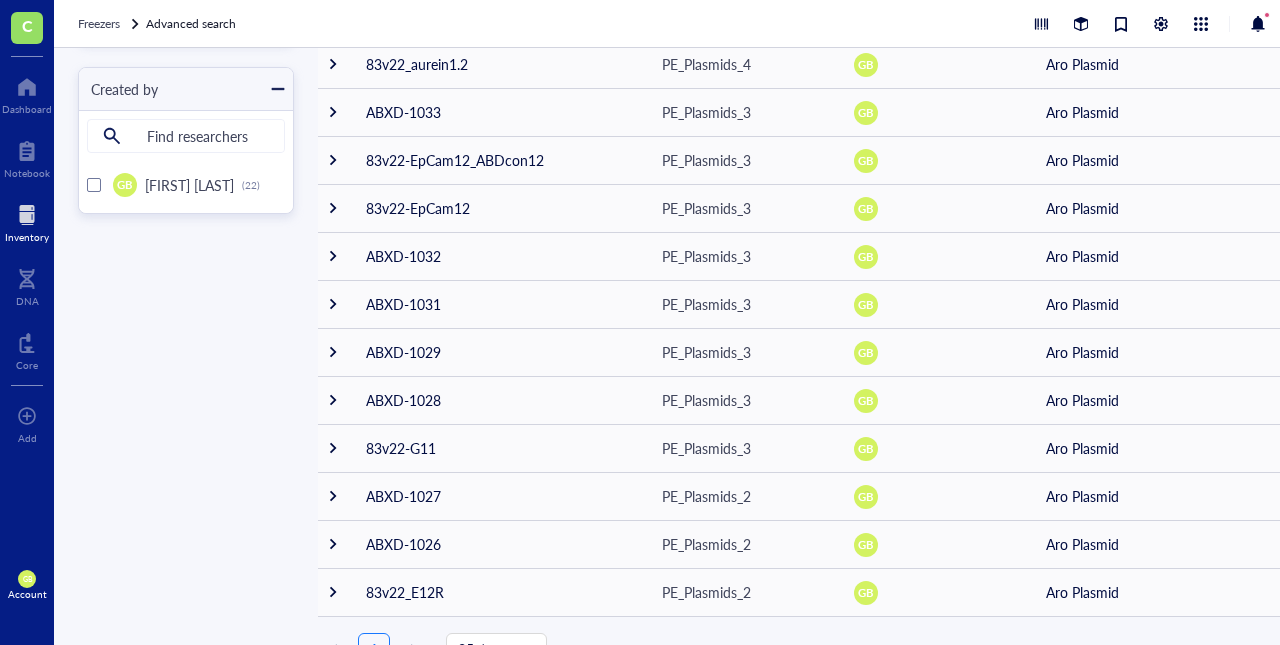 scroll, scrollTop: 694, scrollLeft: 0, axis: vertical 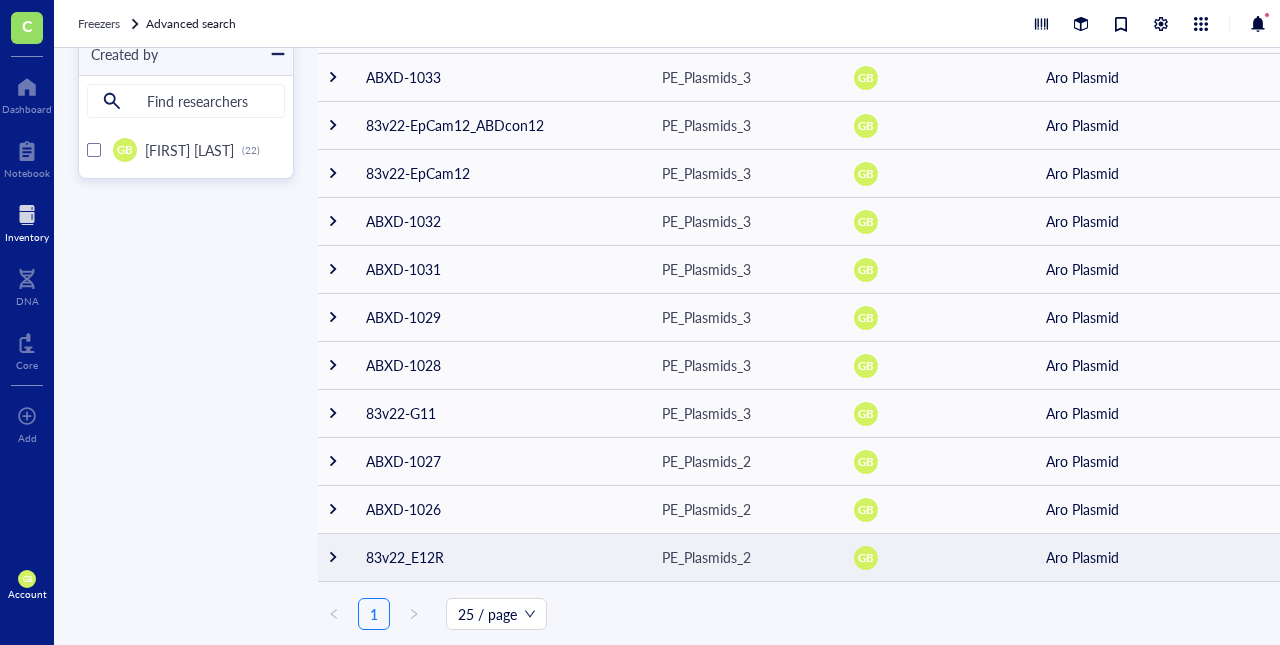 click at bounding box center (333, 557) 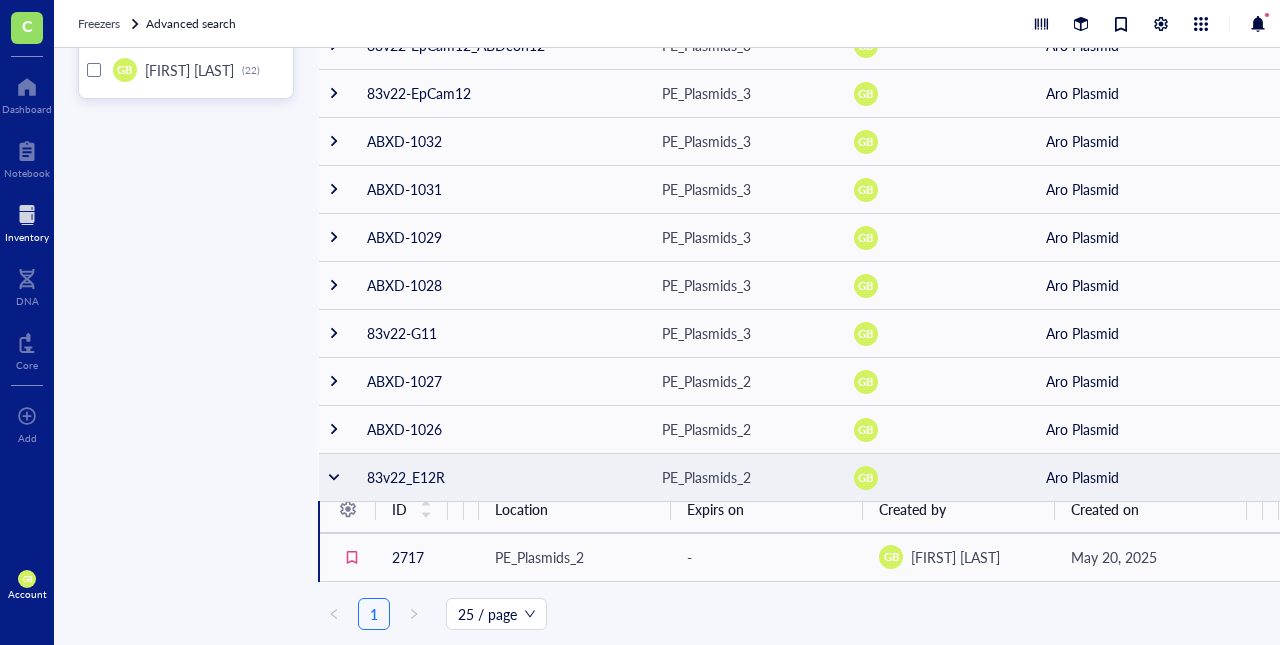 scroll, scrollTop: 773, scrollLeft: 0, axis: vertical 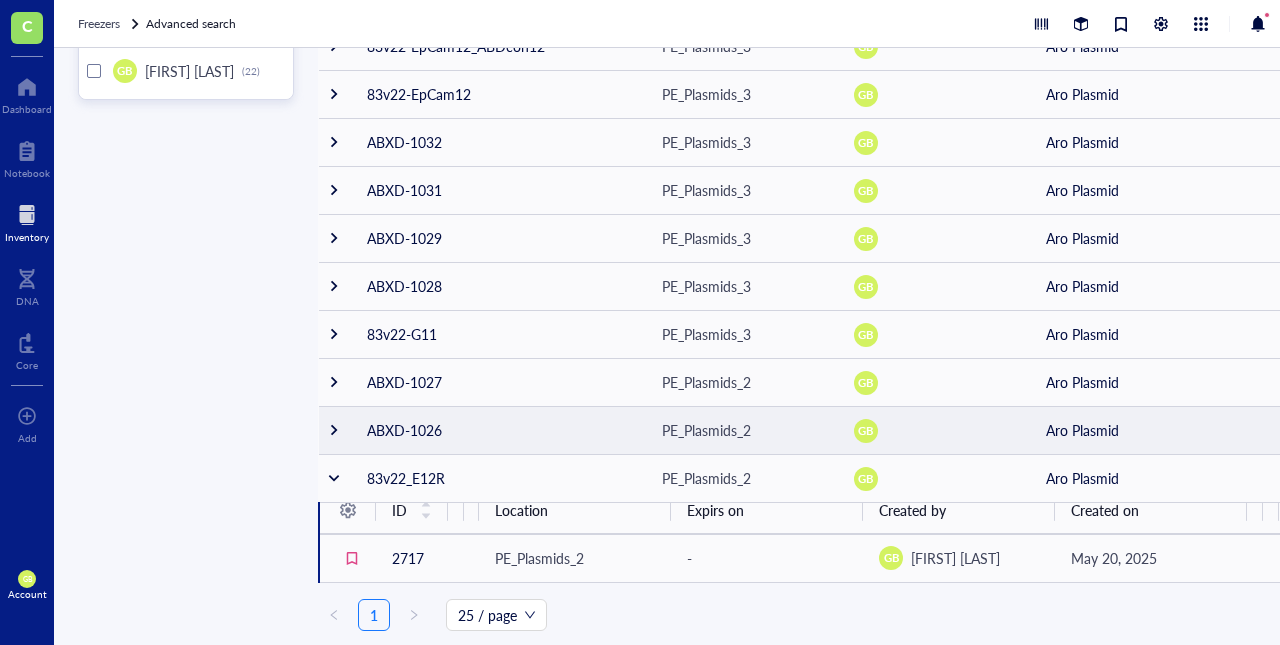 click at bounding box center [334, 430] 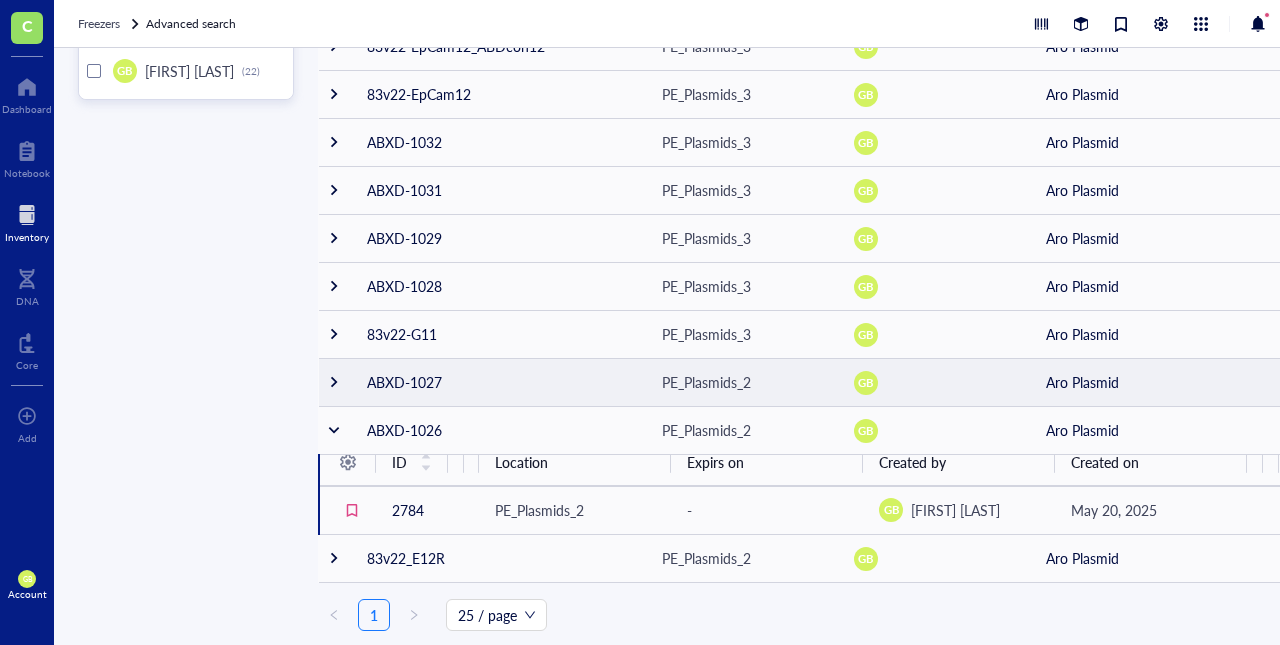 click at bounding box center (334, 382) 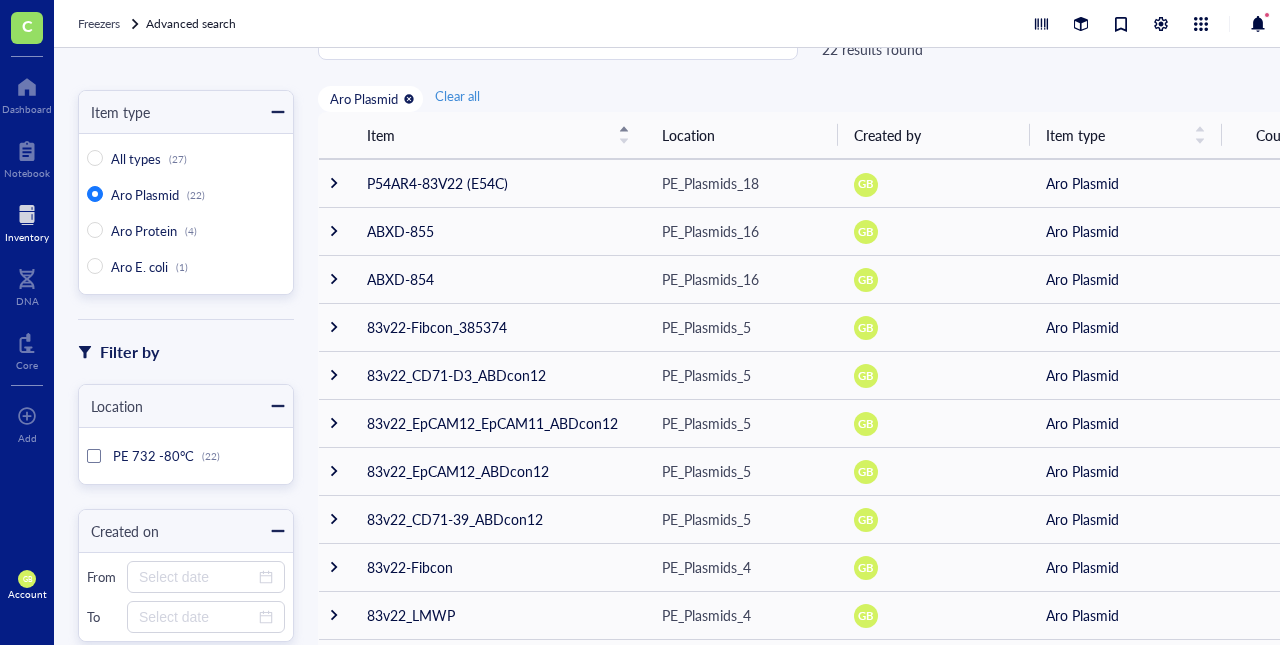 scroll, scrollTop: 0, scrollLeft: 0, axis: both 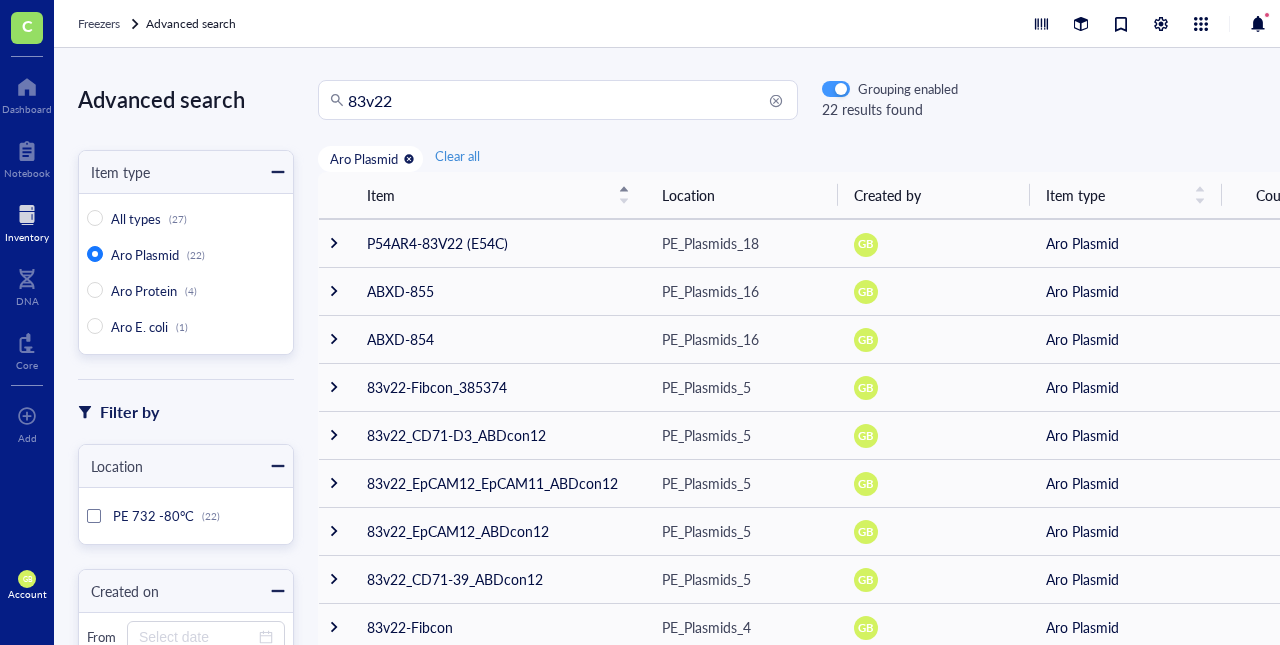 click at bounding box center [841, 90] 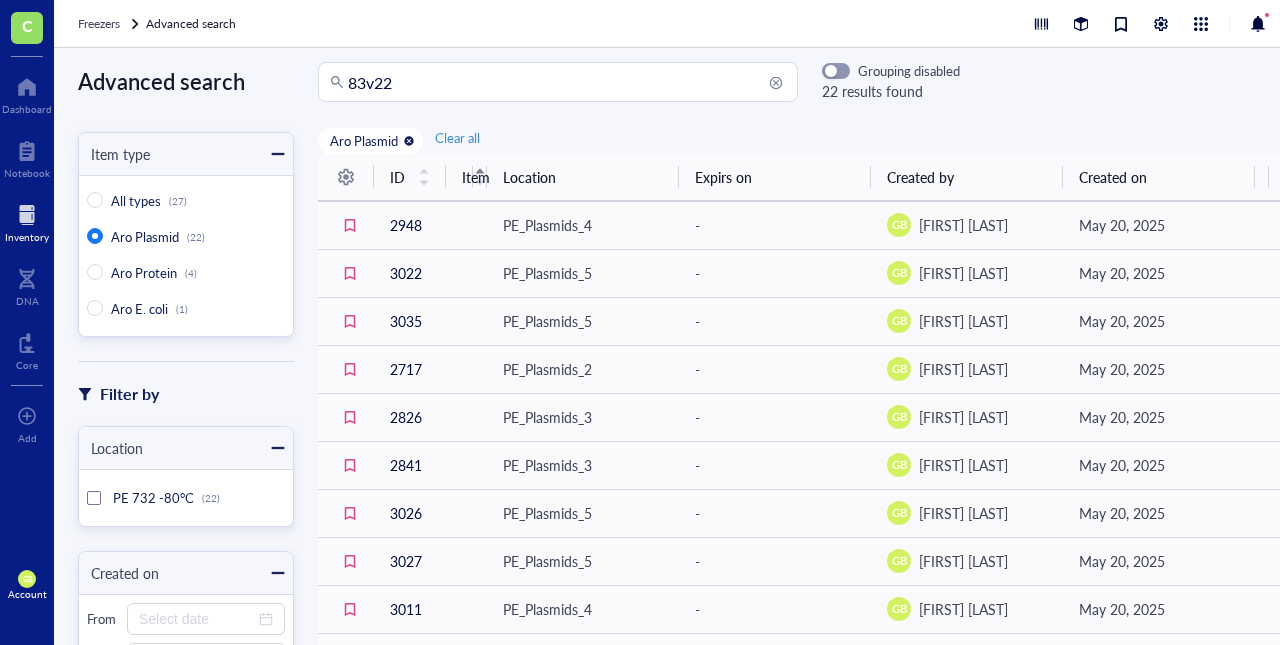scroll, scrollTop: 0, scrollLeft: 0, axis: both 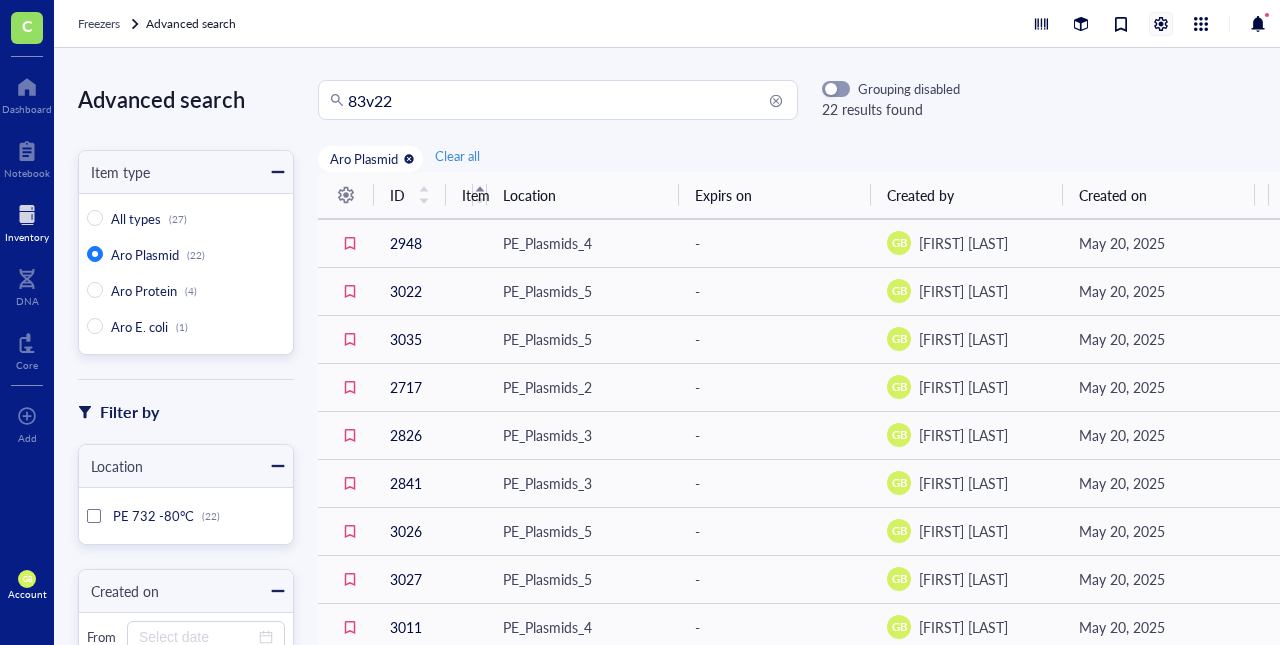 click at bounding box center [1161, 24] 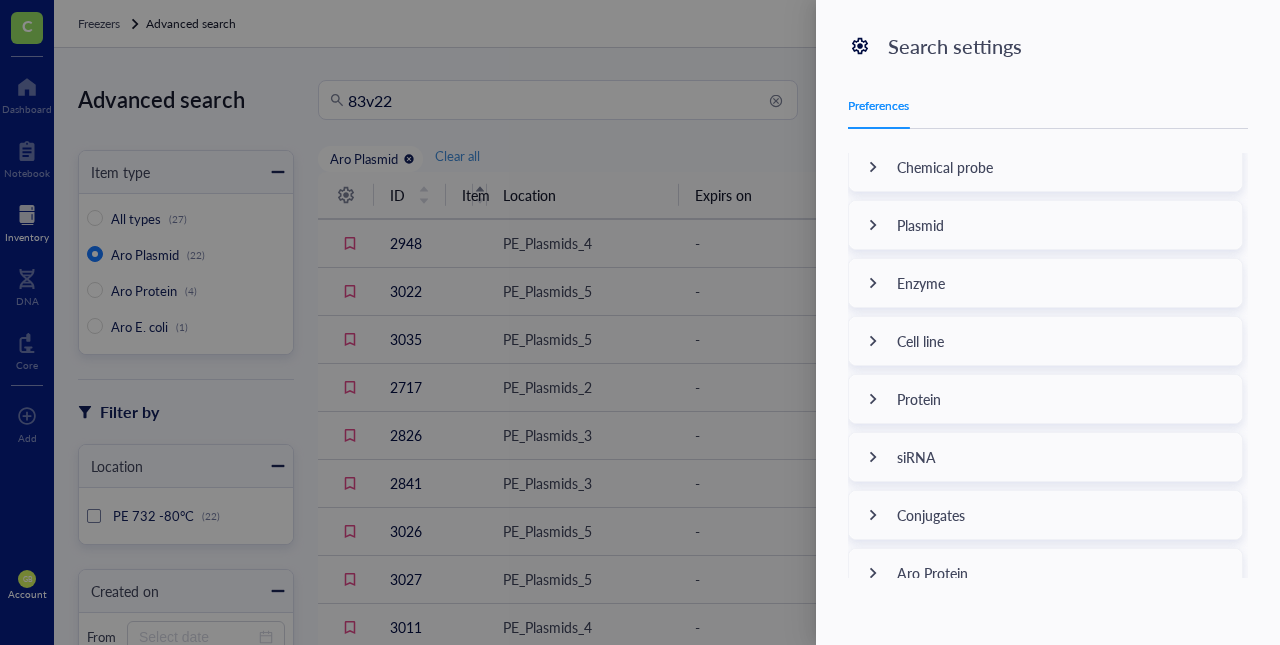 scroll, scrollTop: 342, scrollLeft: 0, axis: vertical 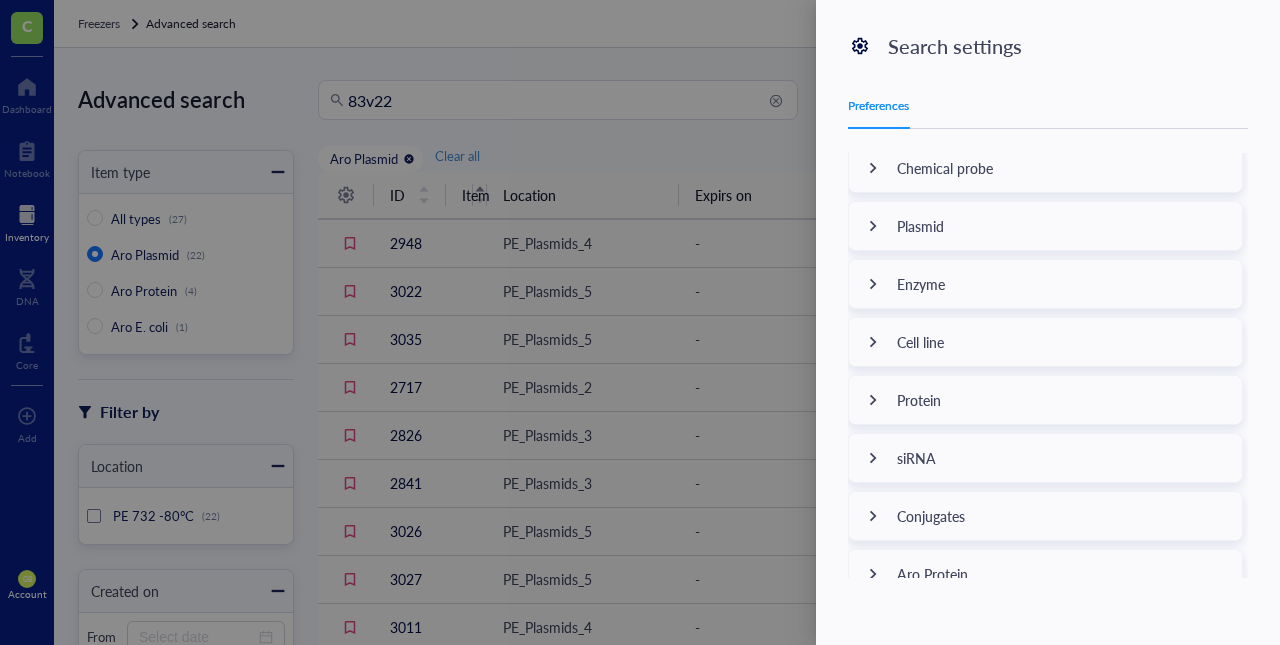click at bounding box center (873, 226) 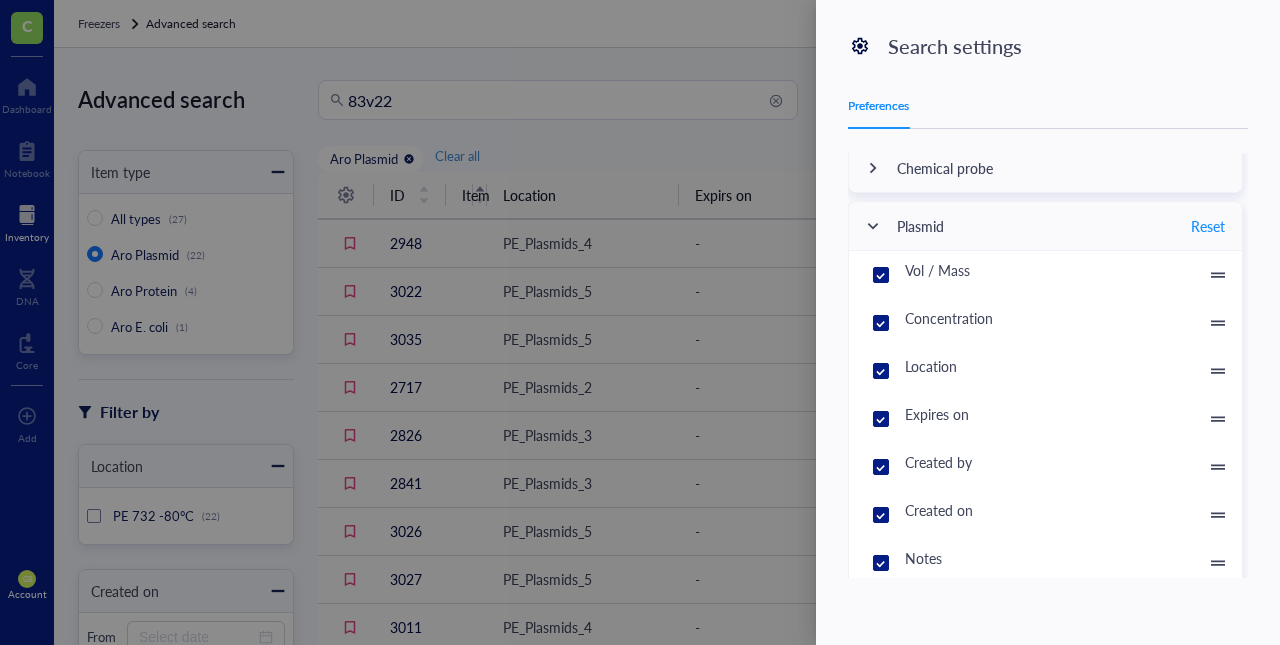 click on "Vol / Mass" at bounding box center (881, 275) 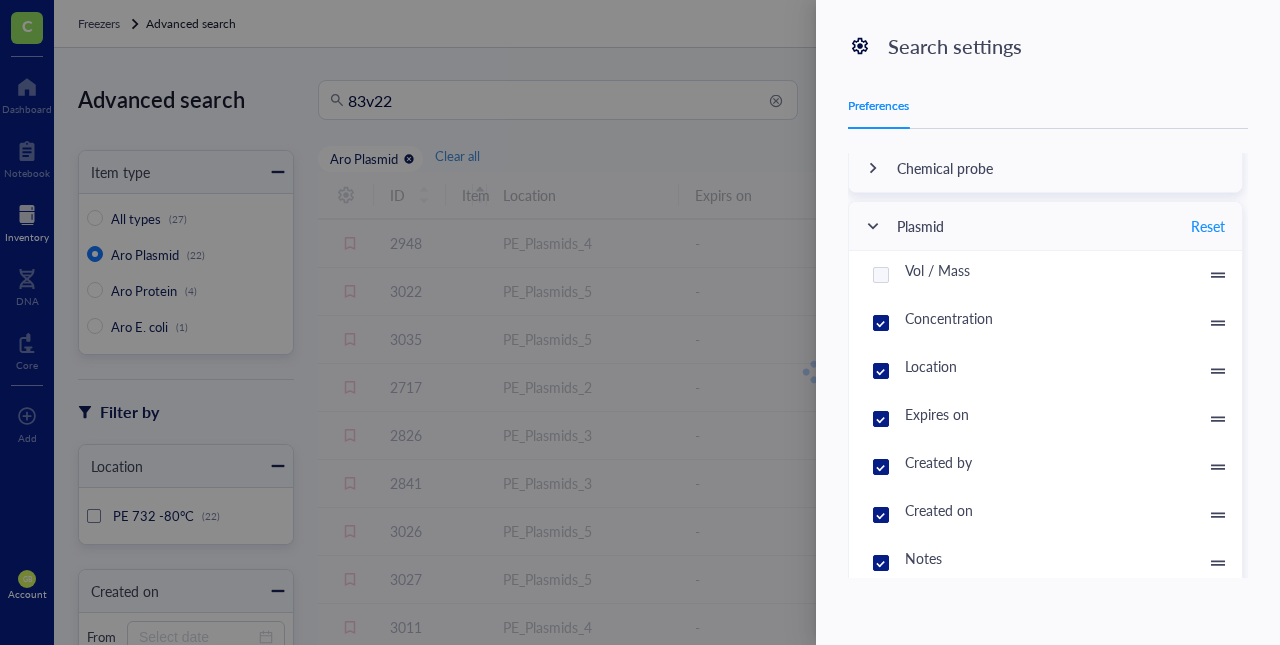 click on "Concentration" at bounding box center (881, 323) 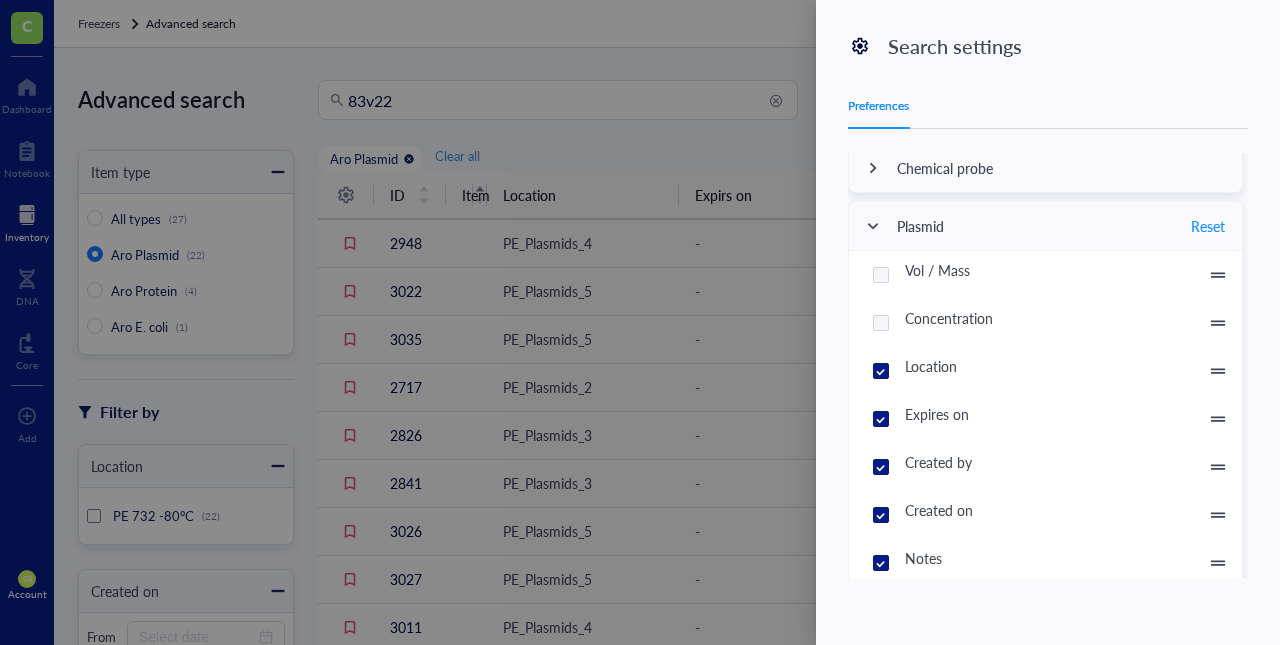 click on "Expires on" at bounding box center [881, 419] 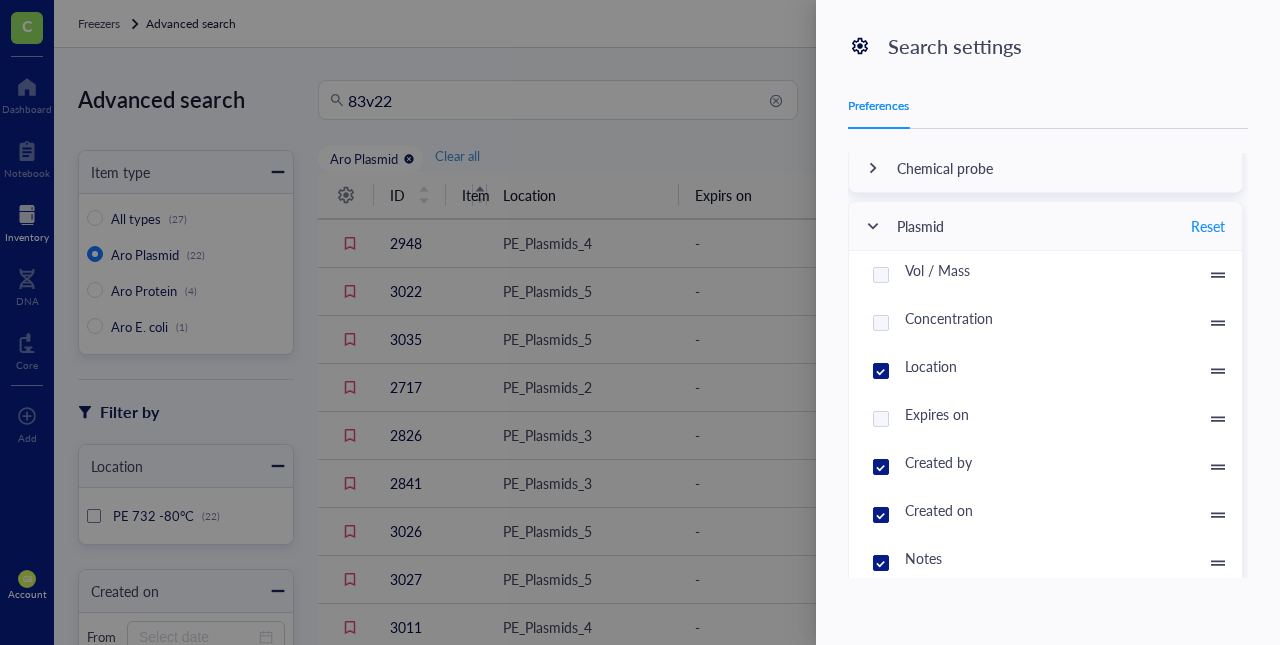 click on "Created by" at bounding box center [881, 467] 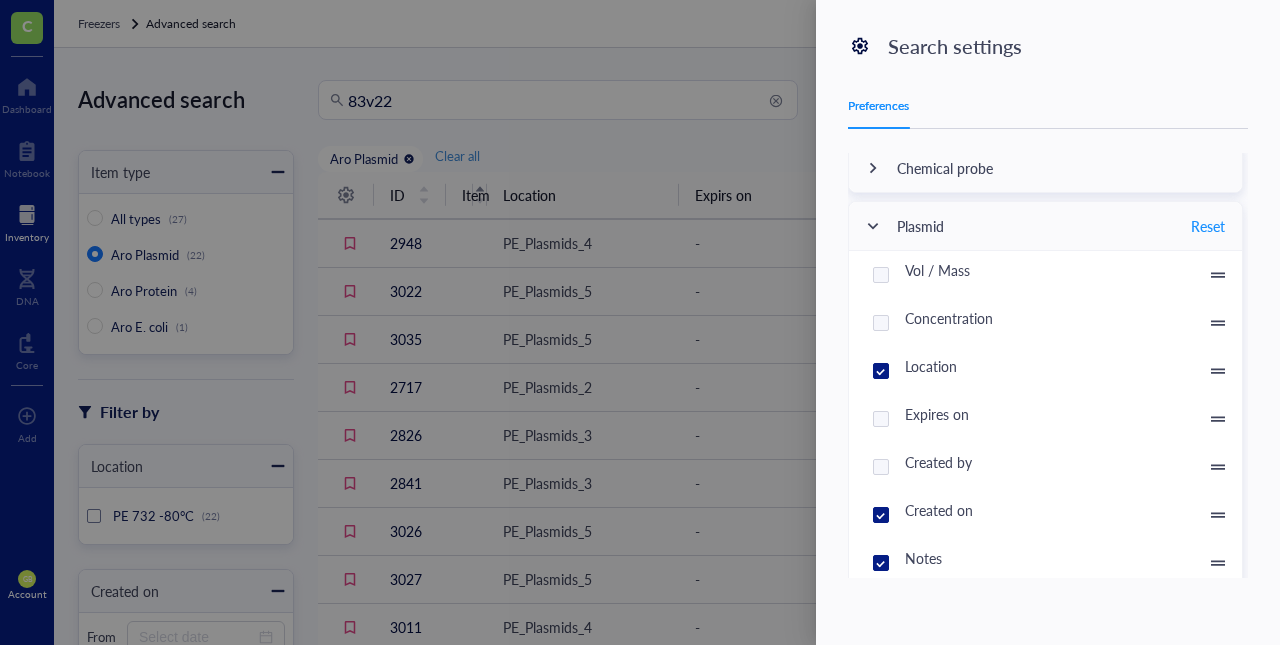click on "Created on" at bounding box center (881, 515) 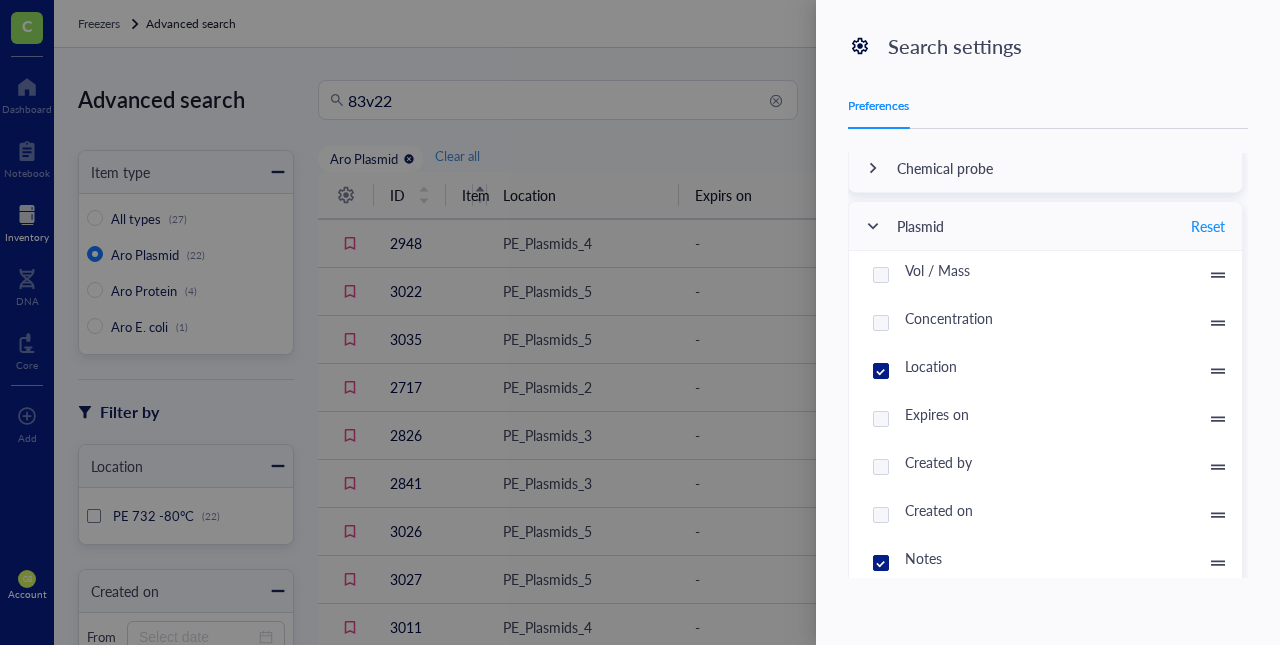 click on "Notes" at bounding box center [881, 563] 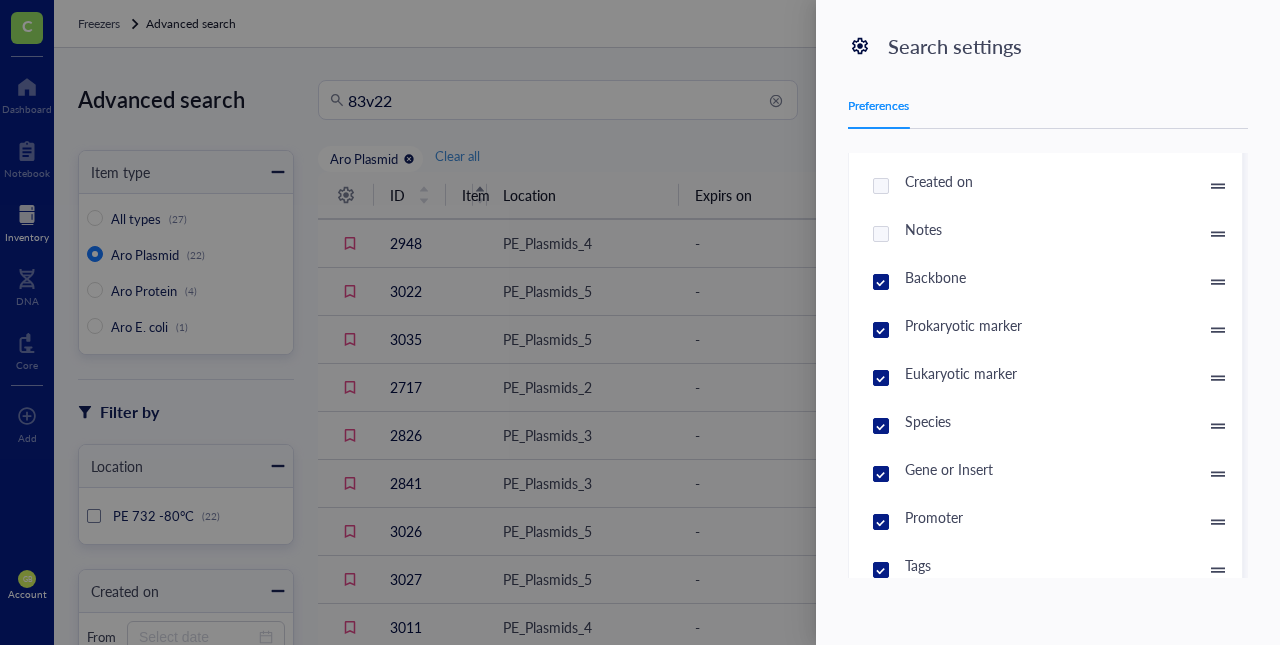 scroll, scrollTop: 672, scrollLeft: 0, axis: vertical 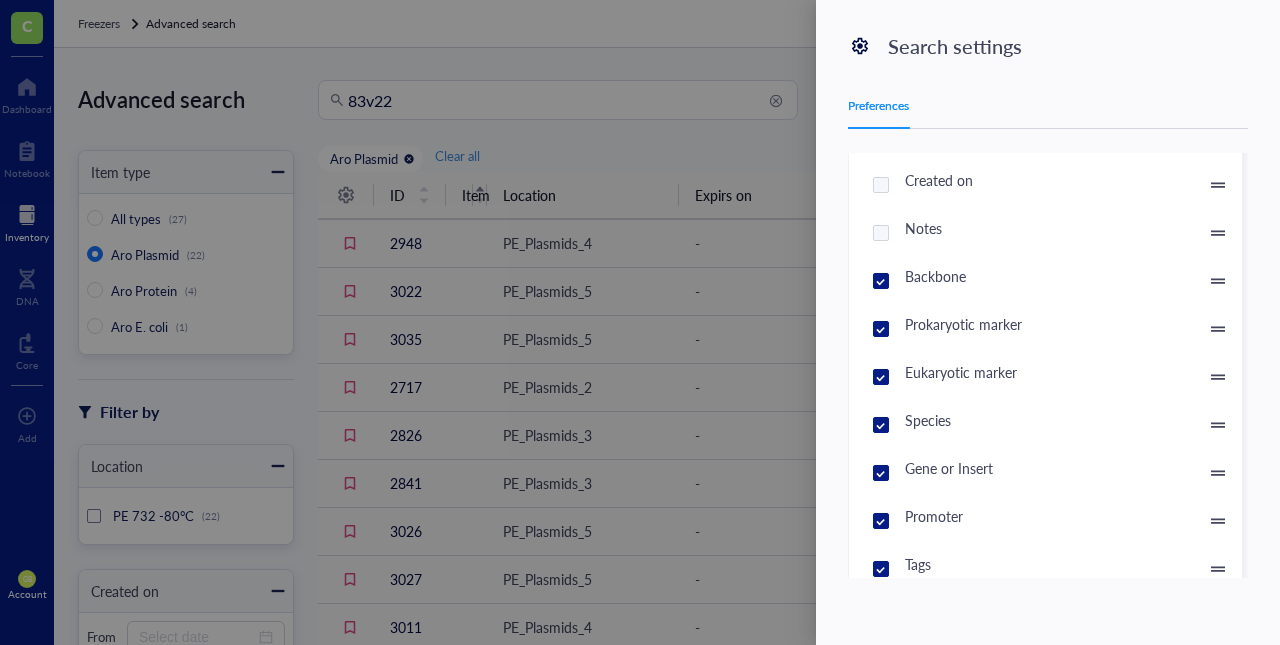 click on "Backbone" at bounding box center (881, 281) 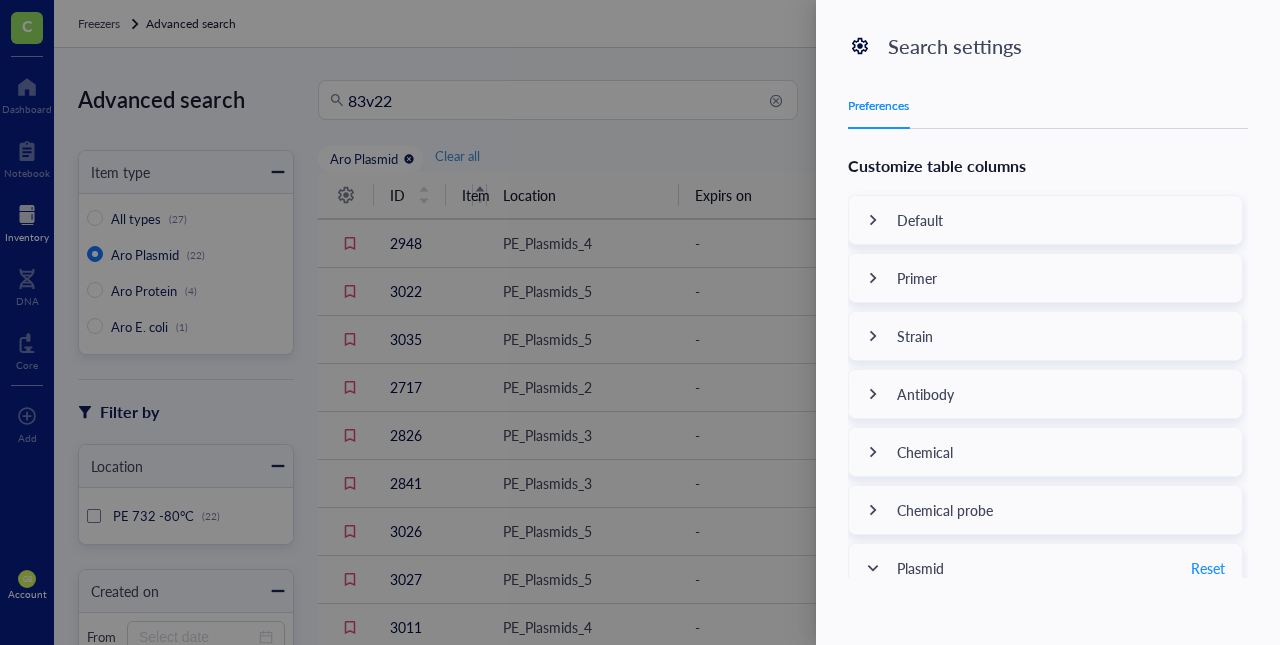 scroll, scrollTop: 132, scrollLeft: 0, axis: vertical 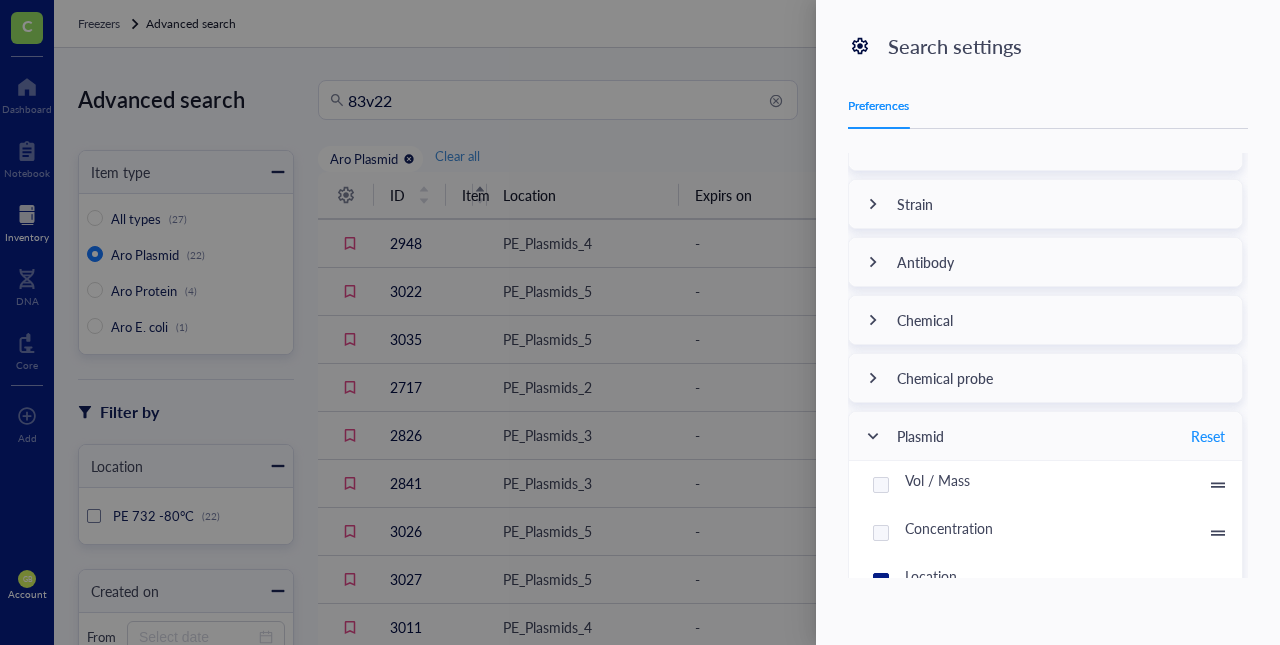 click at bounding box center [873, 436] 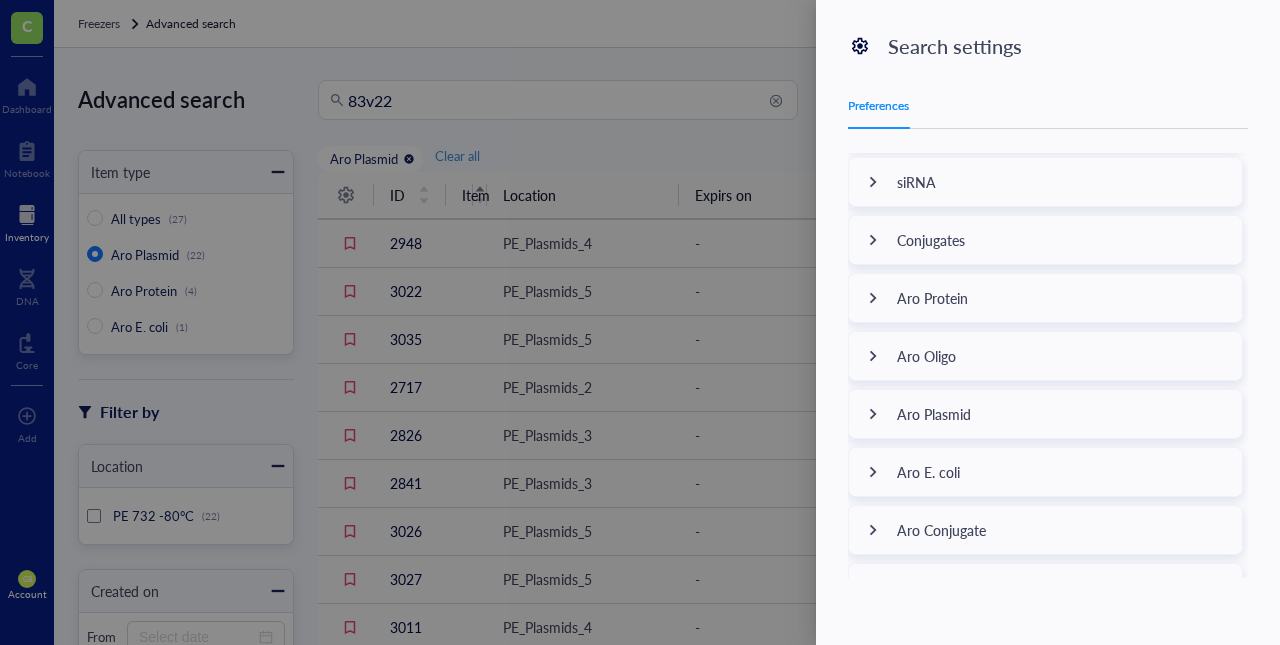 scroll, scrollTop: 648, scrollLeft: 0, axis: vertical 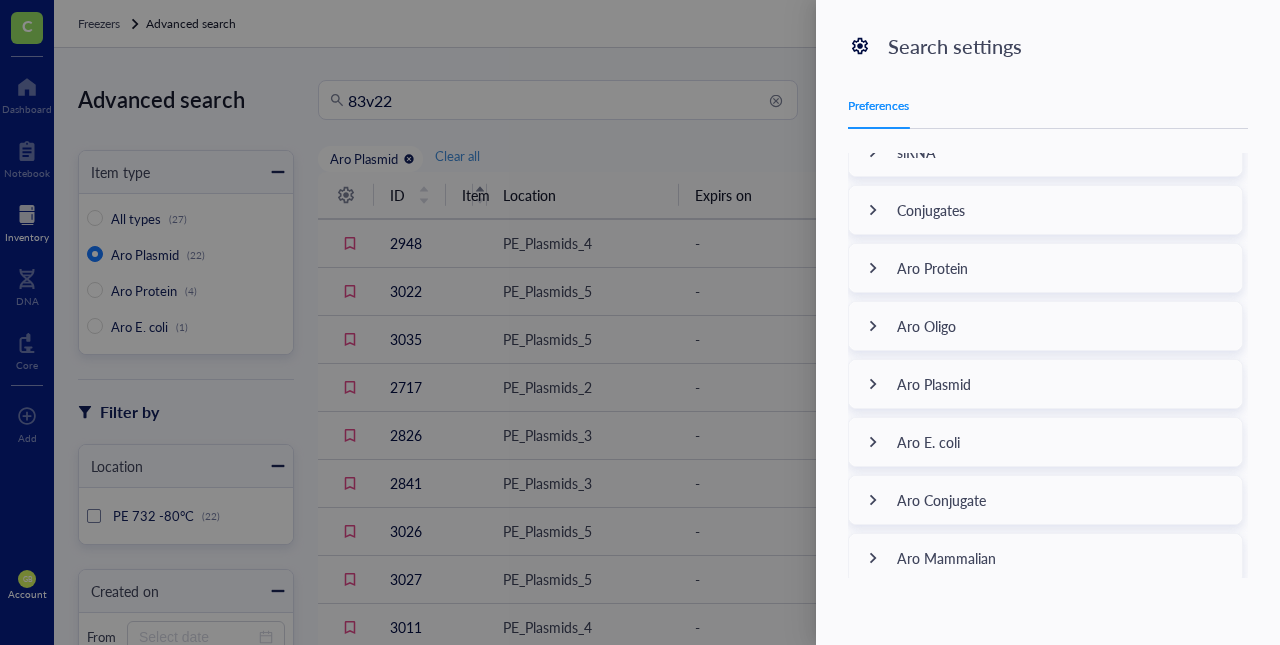 click at bounding box center (873, 384) 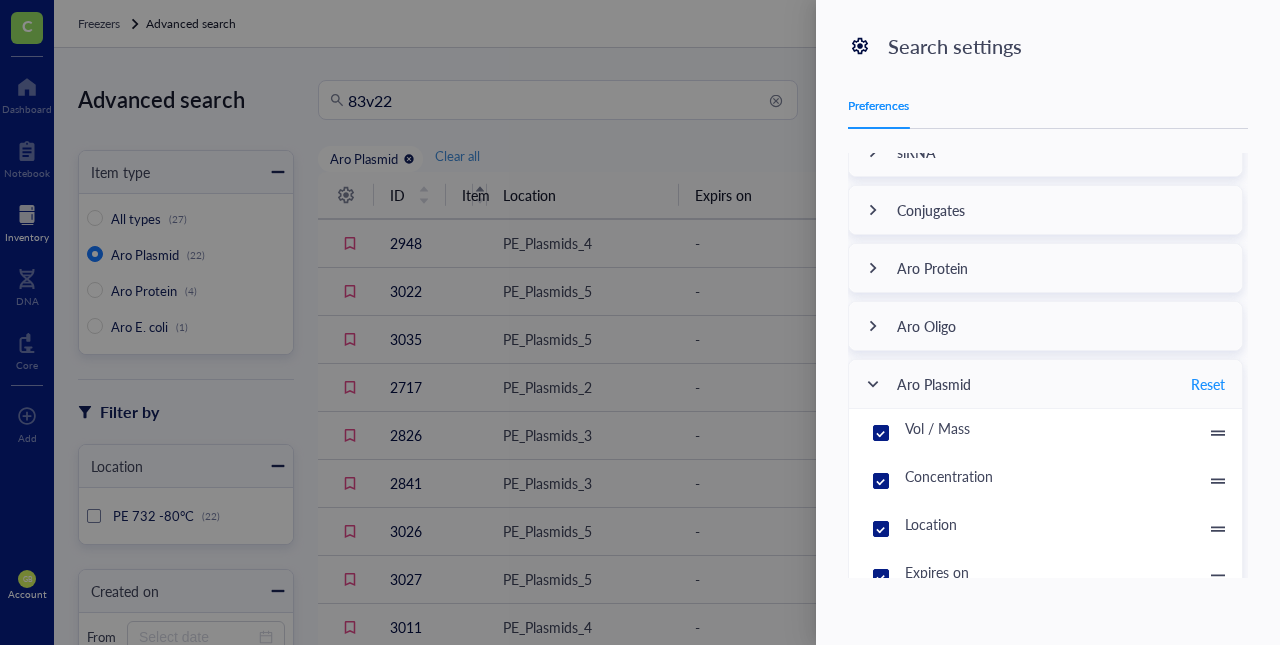 click on "Vol / Mass" at bounding box center (881, 433) 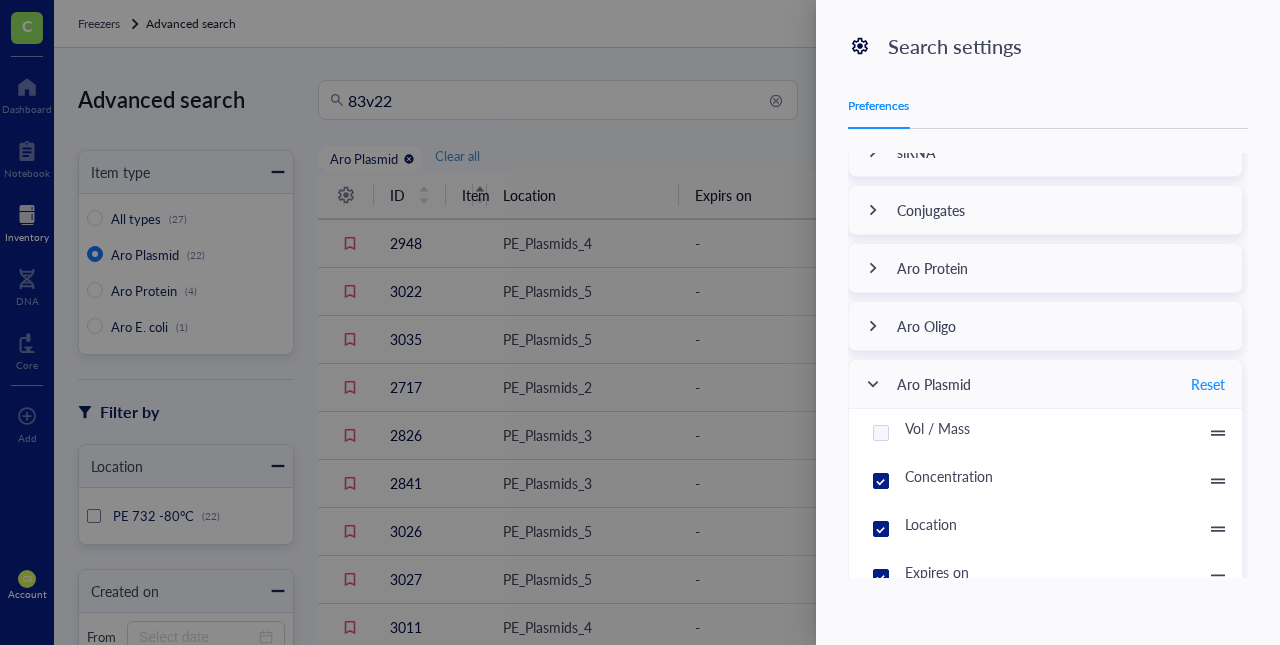 click on "Concentration" at bounding box center (881, 481) 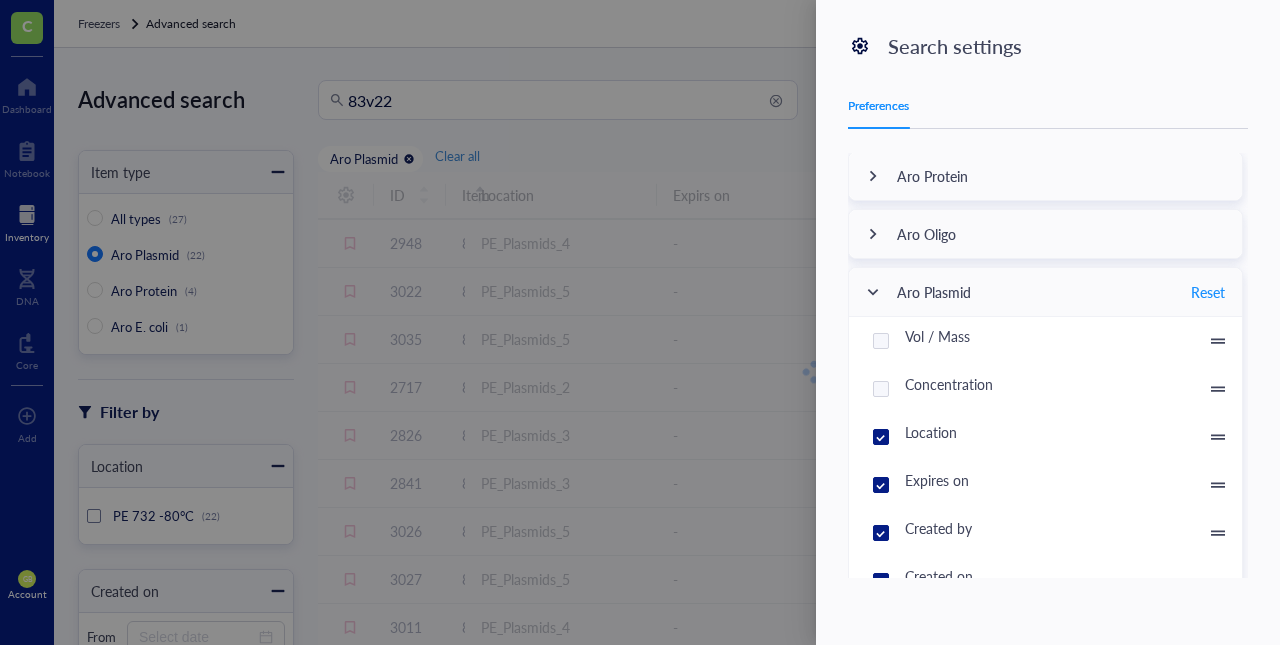 scroll, scrollTop: 740, scrollLeft: 0, axis: vertical 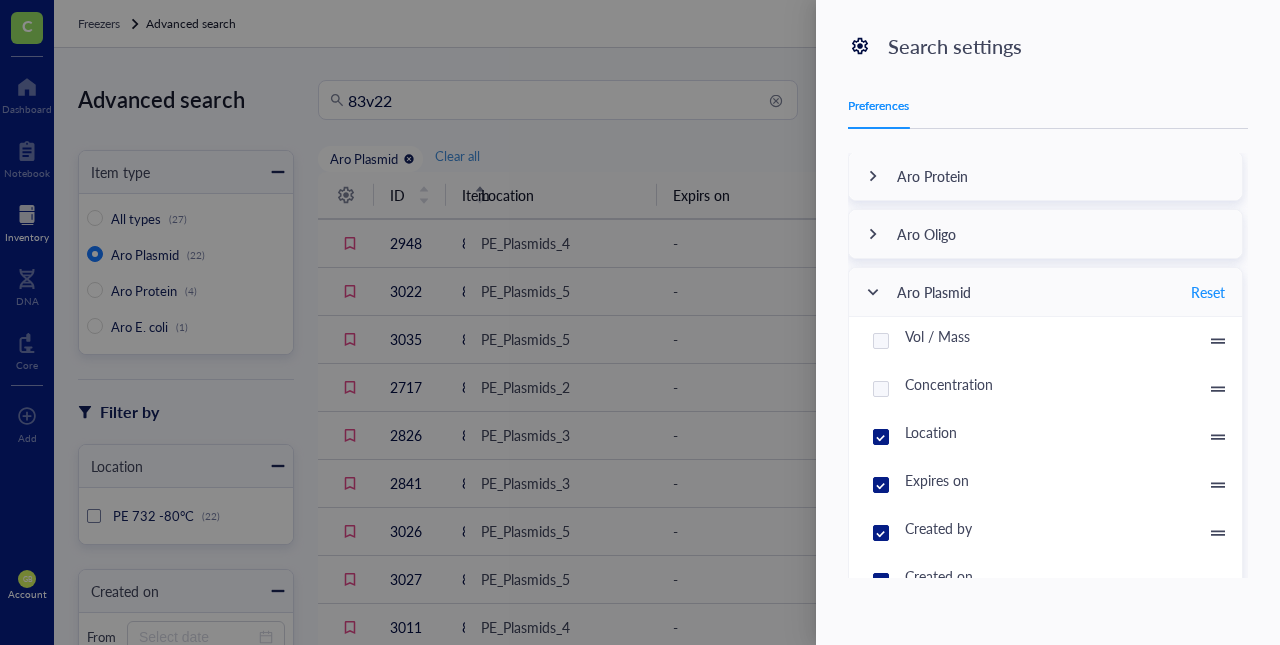 click on "Location" at bounding box center (881, 437) 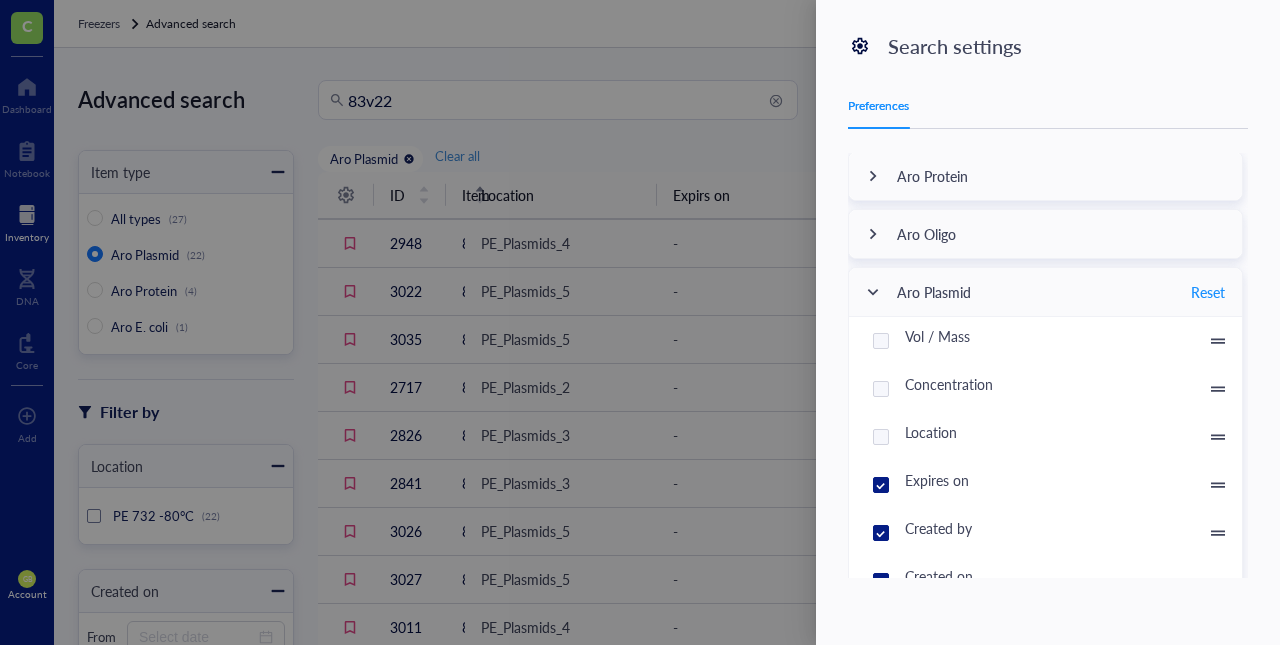 click on "Expires on" at bounding box center (881, 485) 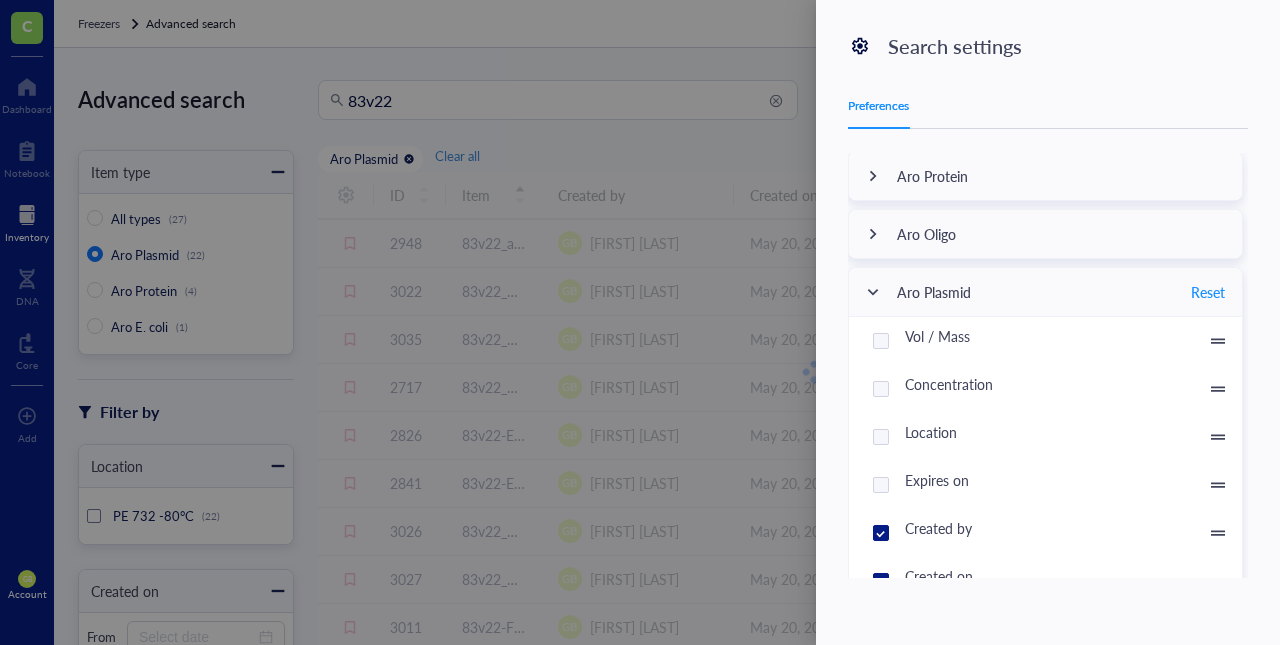 click on "Created by" at bounding box center (881, 533) 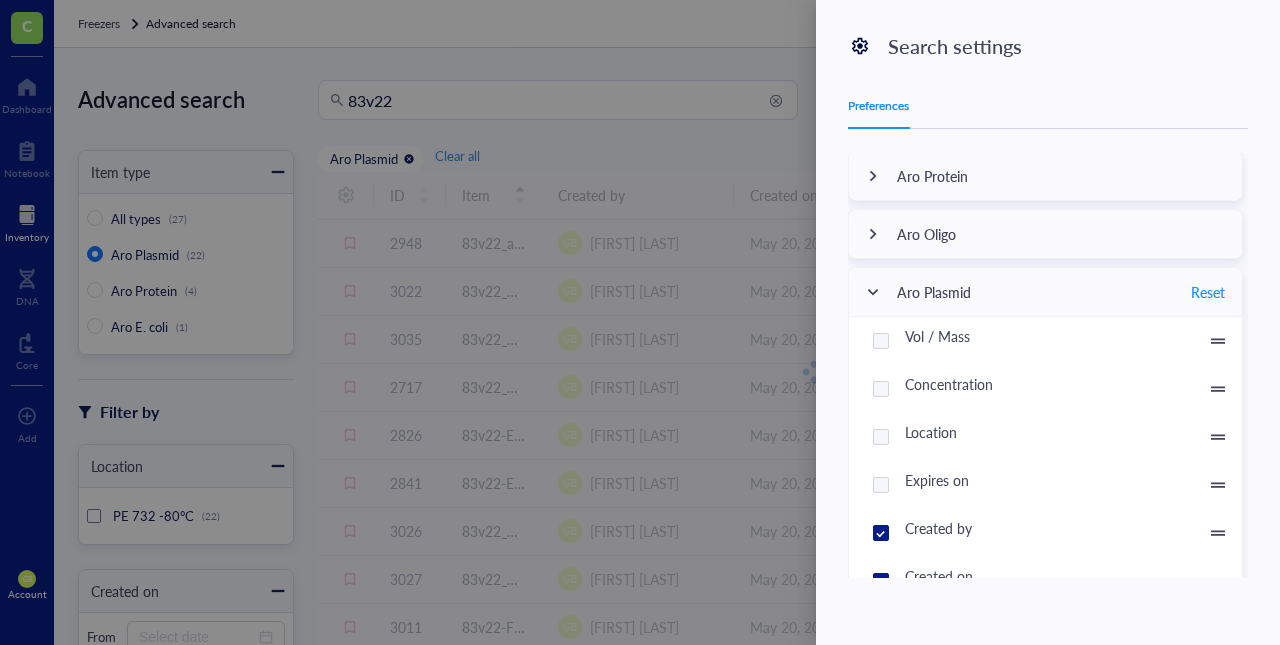 checkbox on "false" 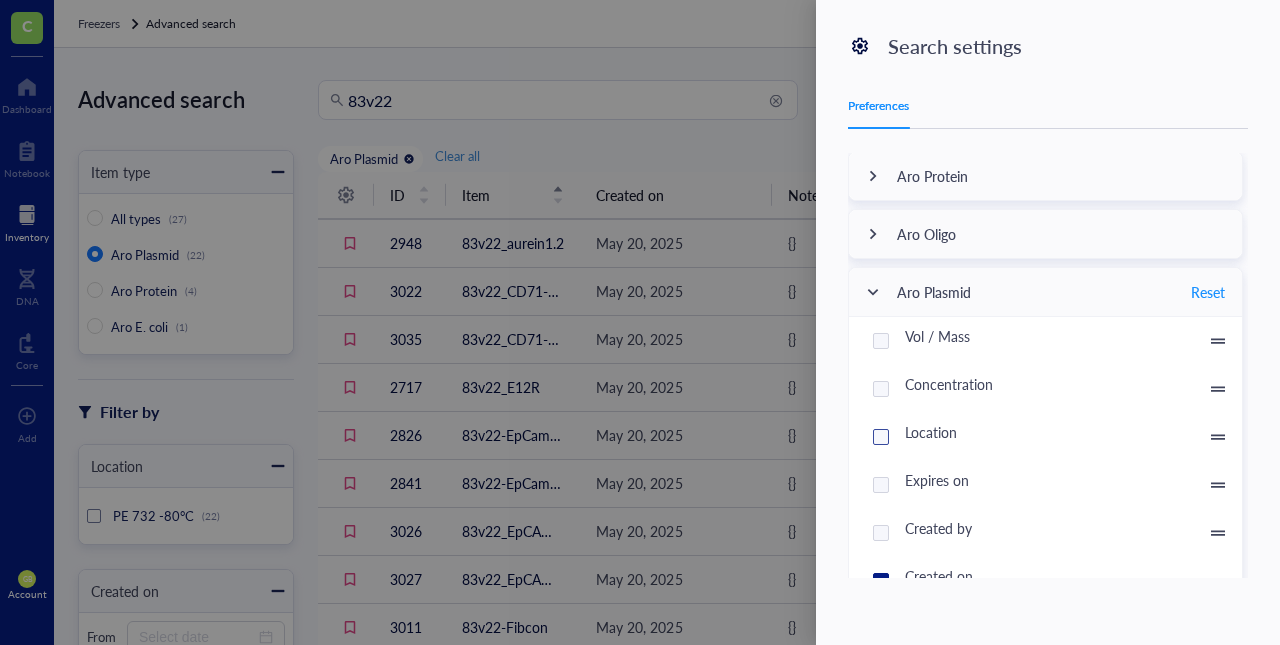 click on "Location" at bounding box center (881, 437) 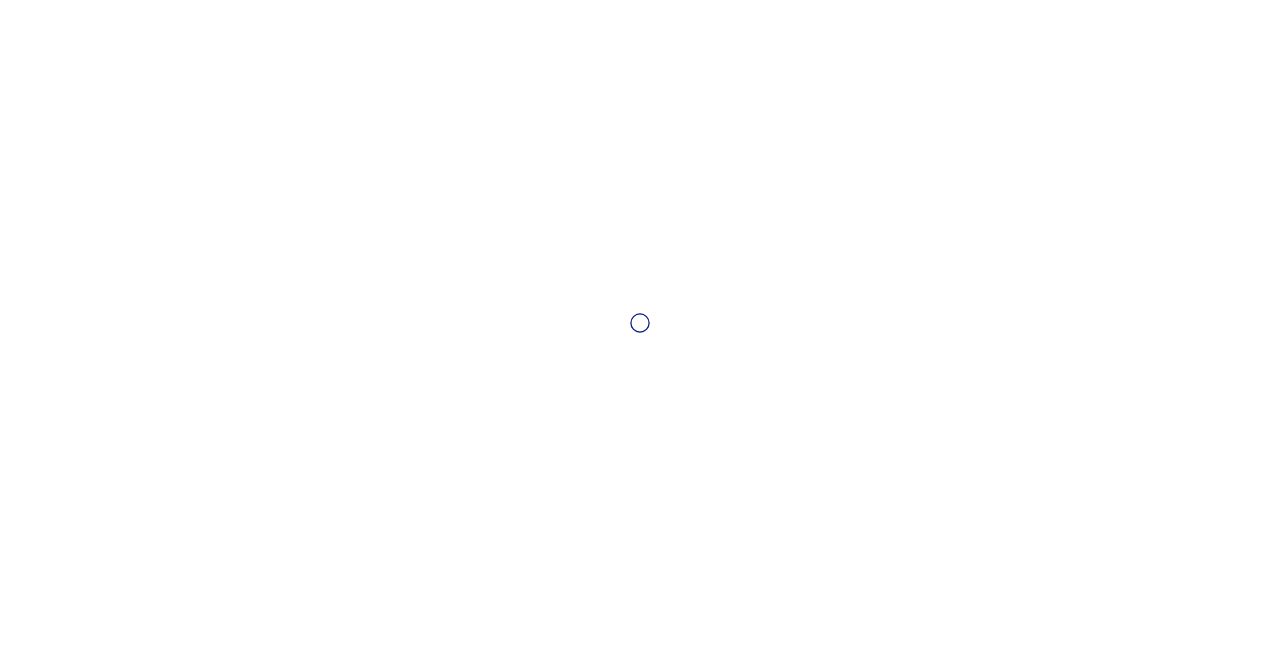 scroll, scrollTop: 0, scrollLeft: 0, axis: both 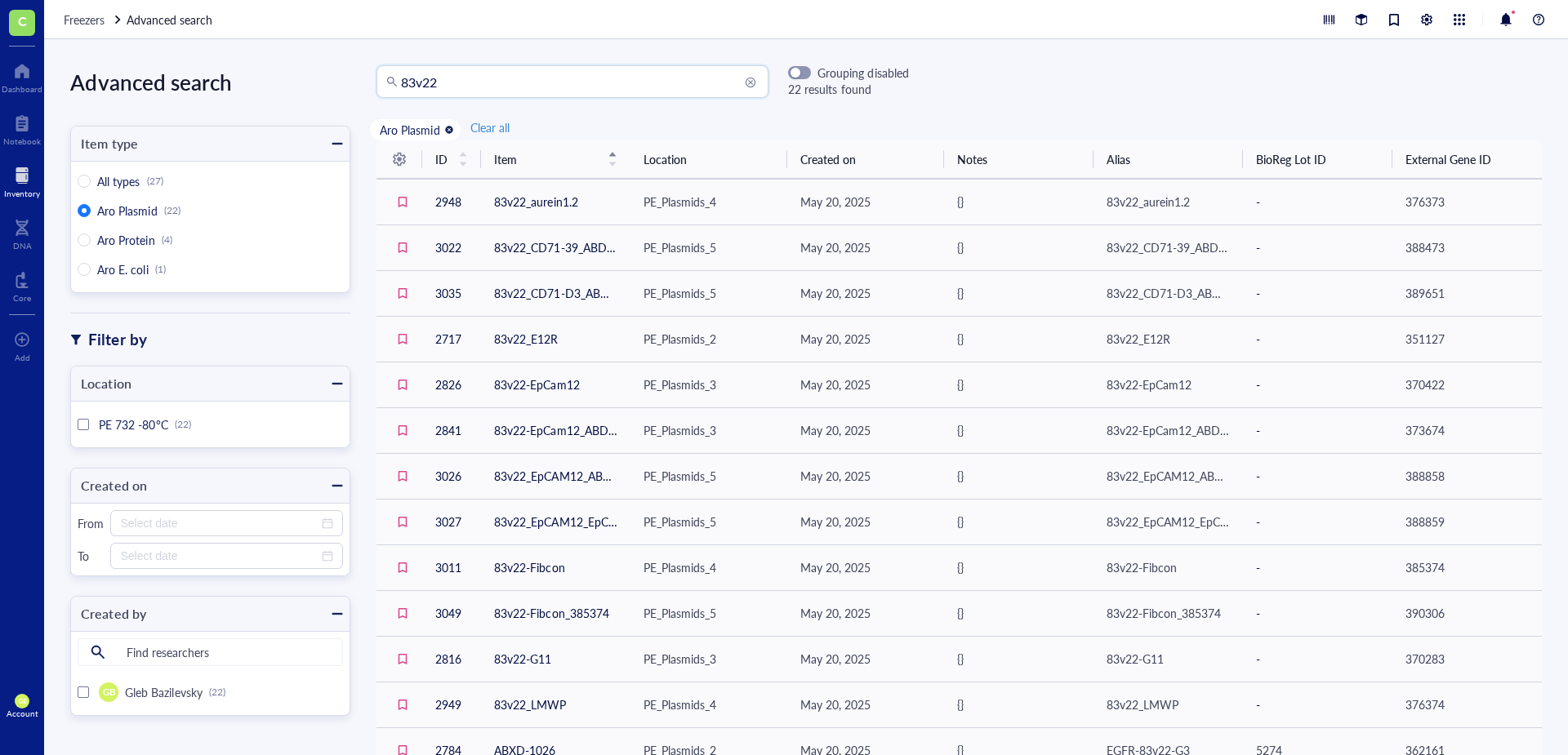 drag, startPoint x: 518, startPoint y: 83, endPoint x: 398, endPoint y: 104, distance: 121.82364 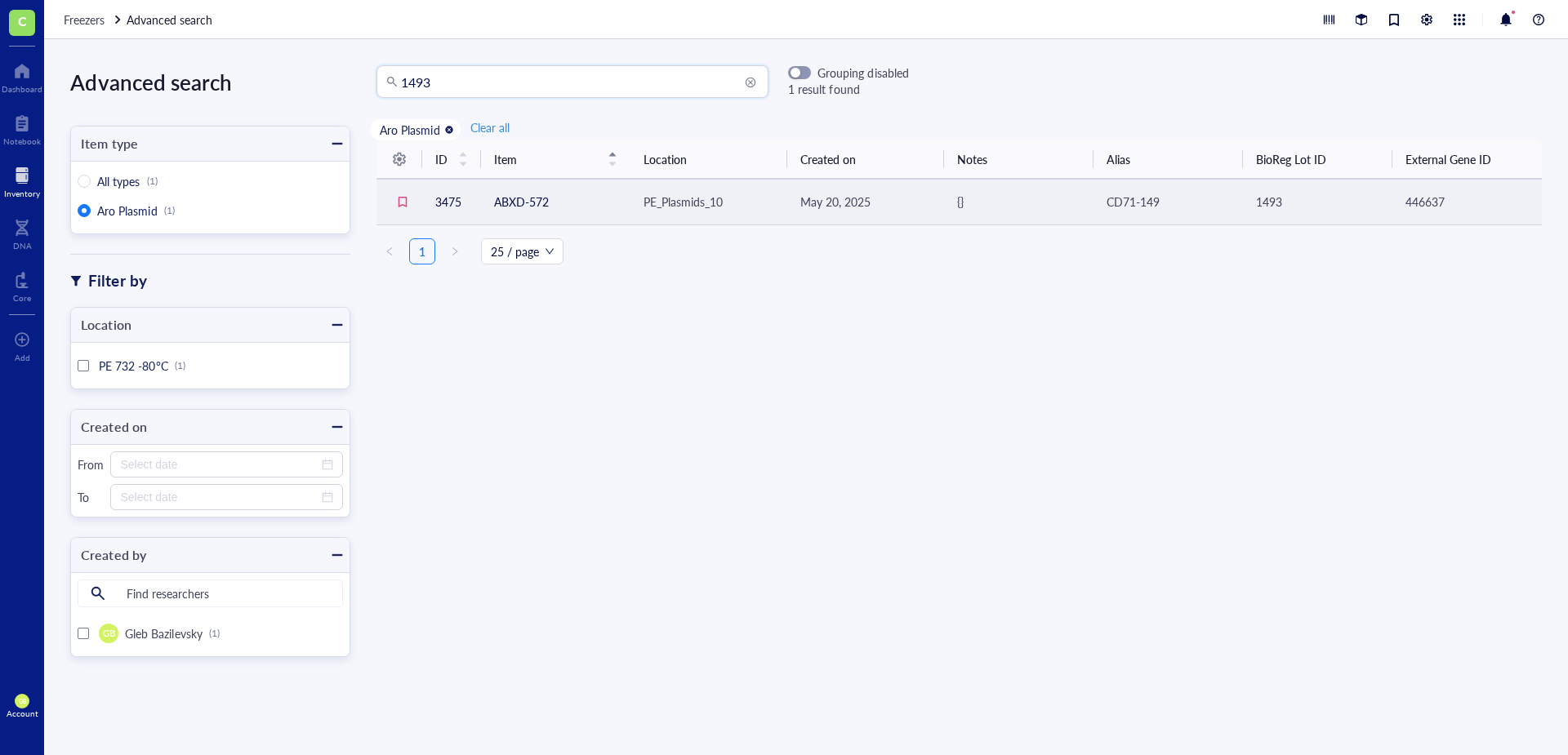 click on "PE_Plasmids_10" at bounding box center [683, 202] 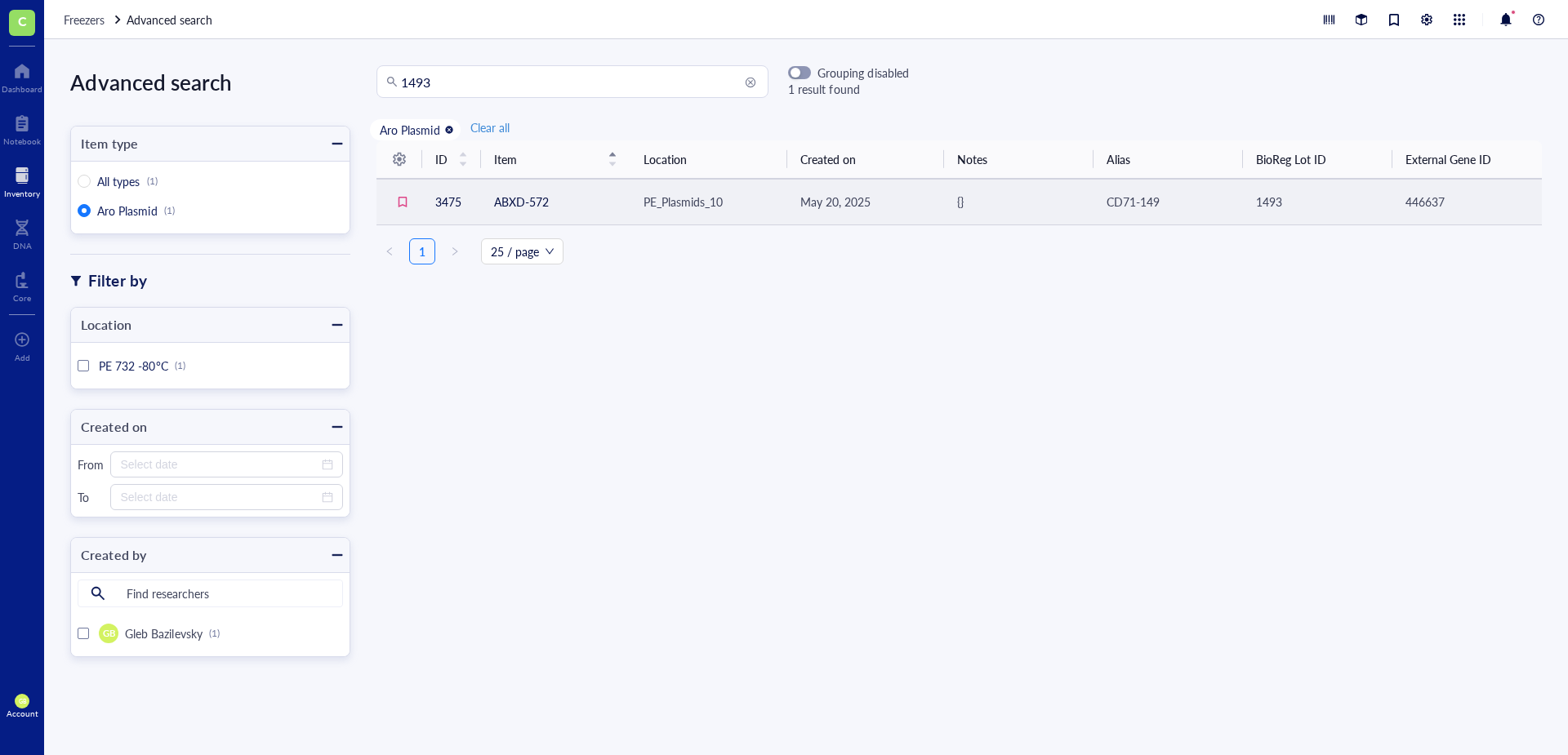 click on "PE_Plasmids_10" at bounding box center (683, 202) 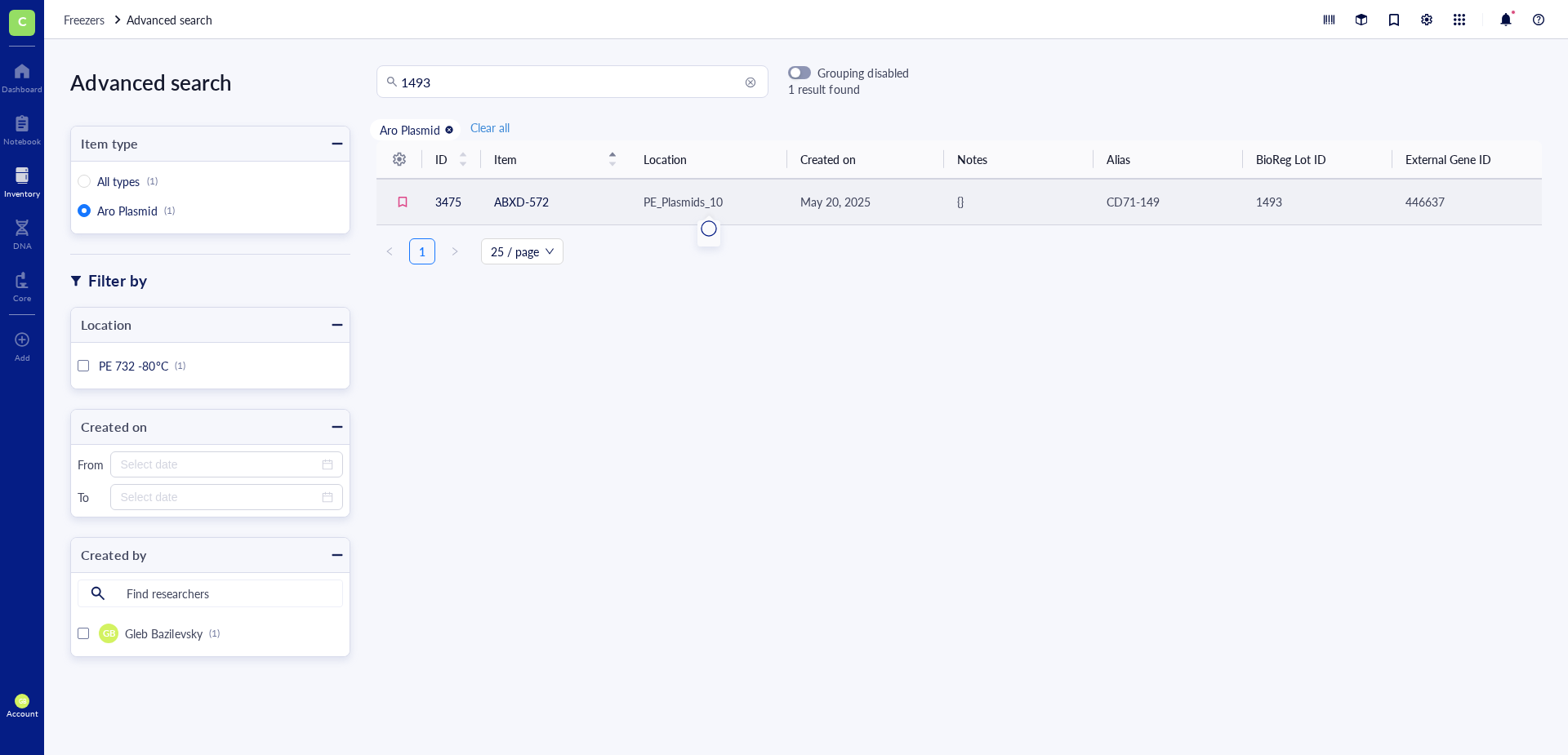 click on "PE_Plasmids_10" at bounding box center [709, 202] 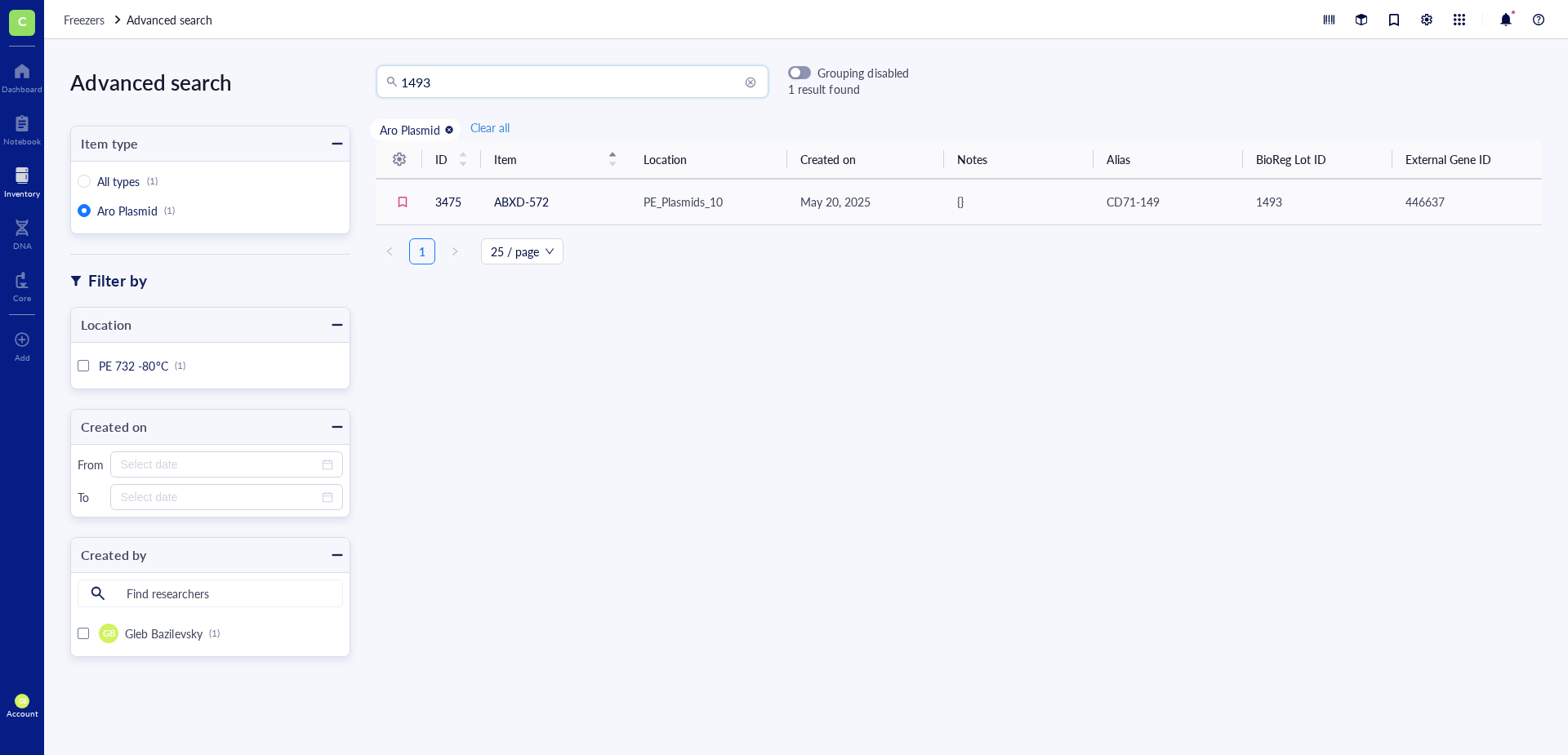 drag, startPoint x: 457, startPoint y: 79, endPoint x: 293, endPoint y: 103, distance: 165.74679 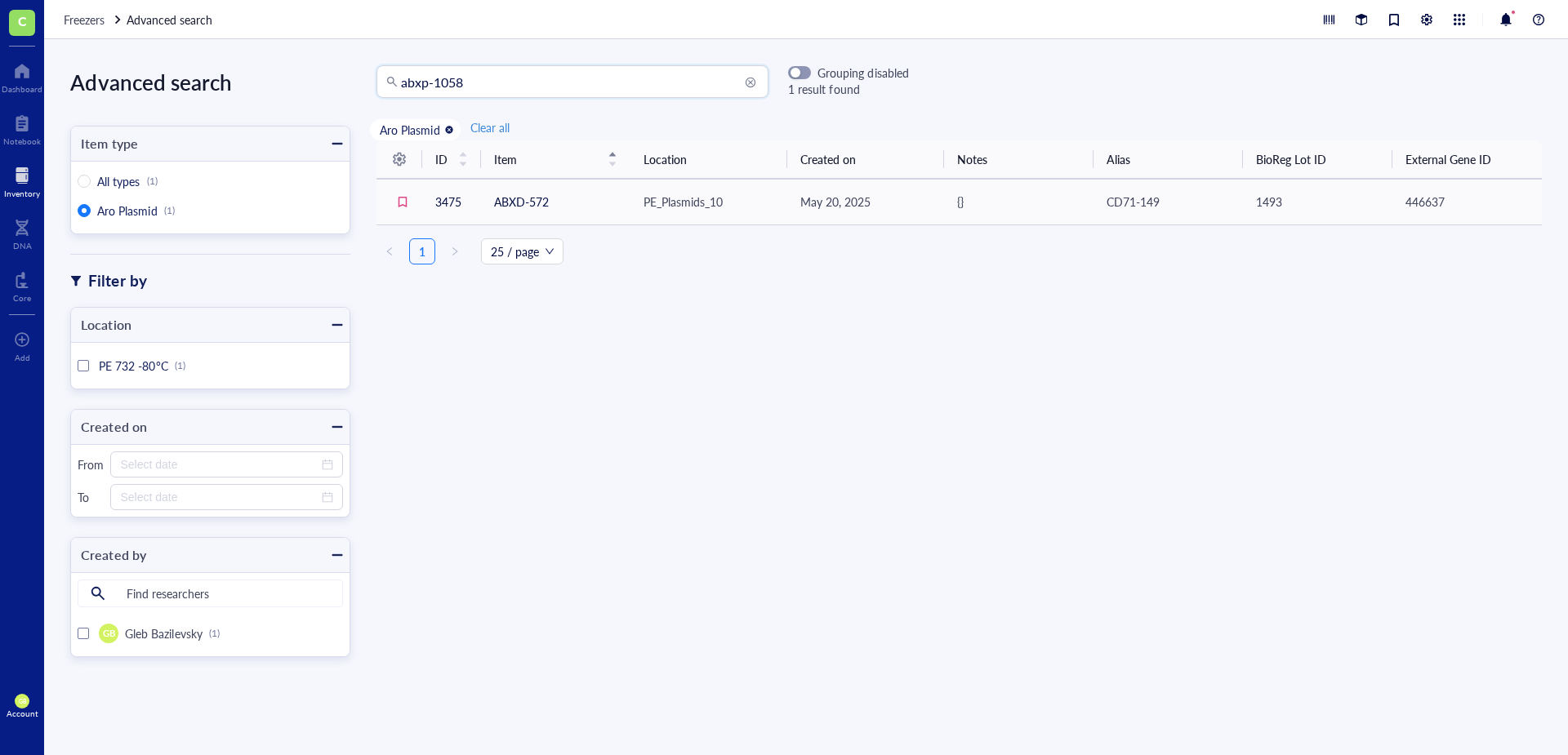 type on "abxp-1058" 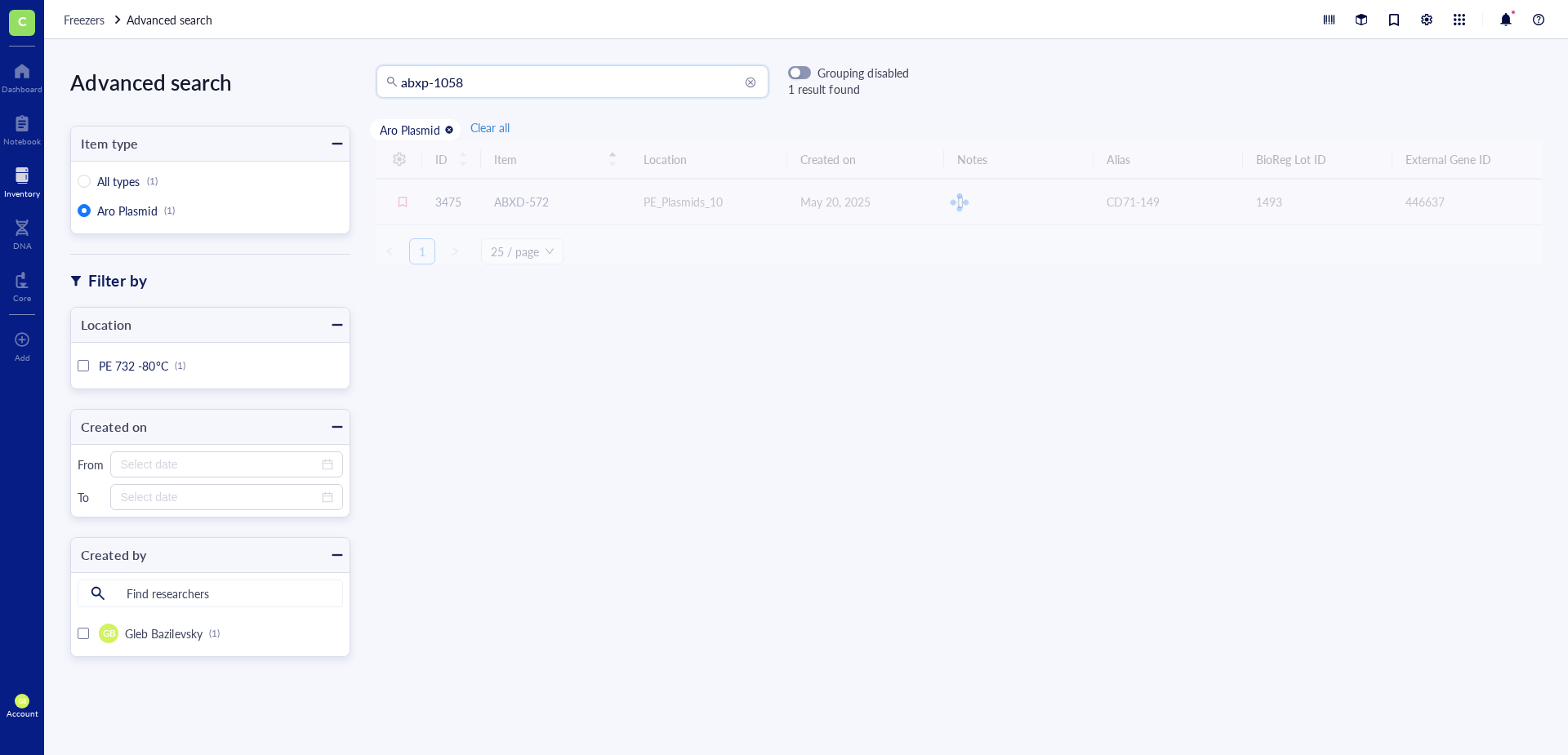 radio on "false" 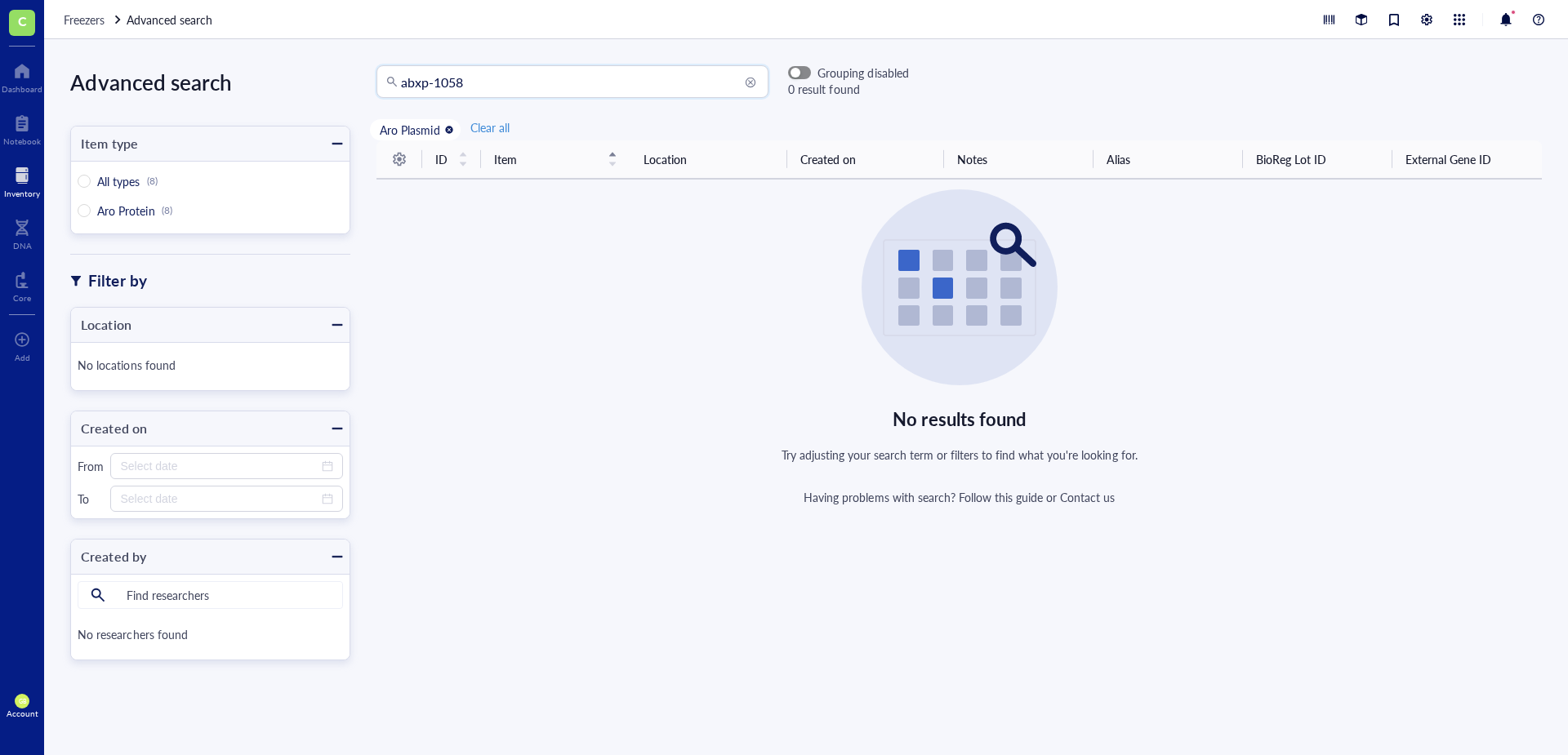 click at bounding box center (795, 73) 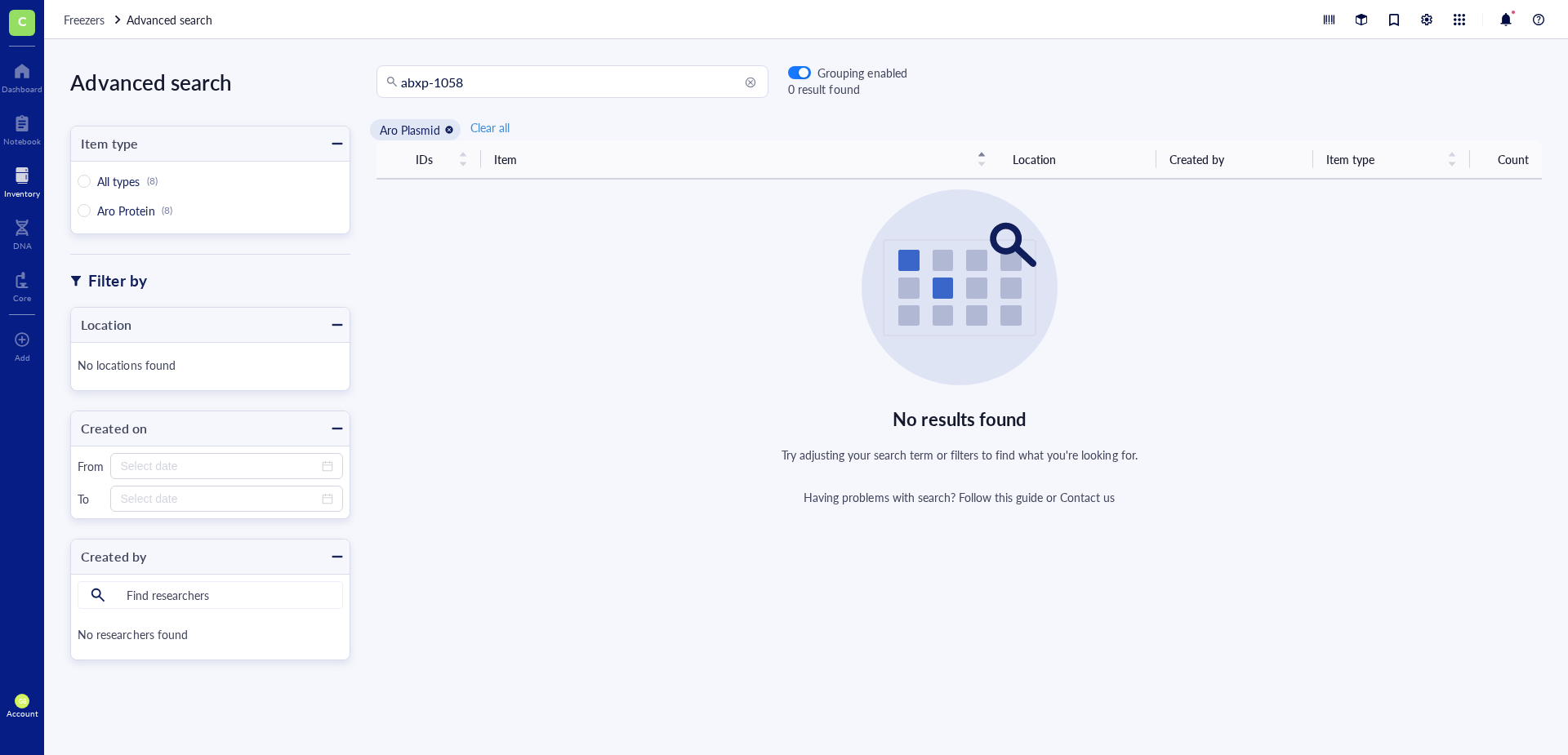 click at bounding box center (449, 130) 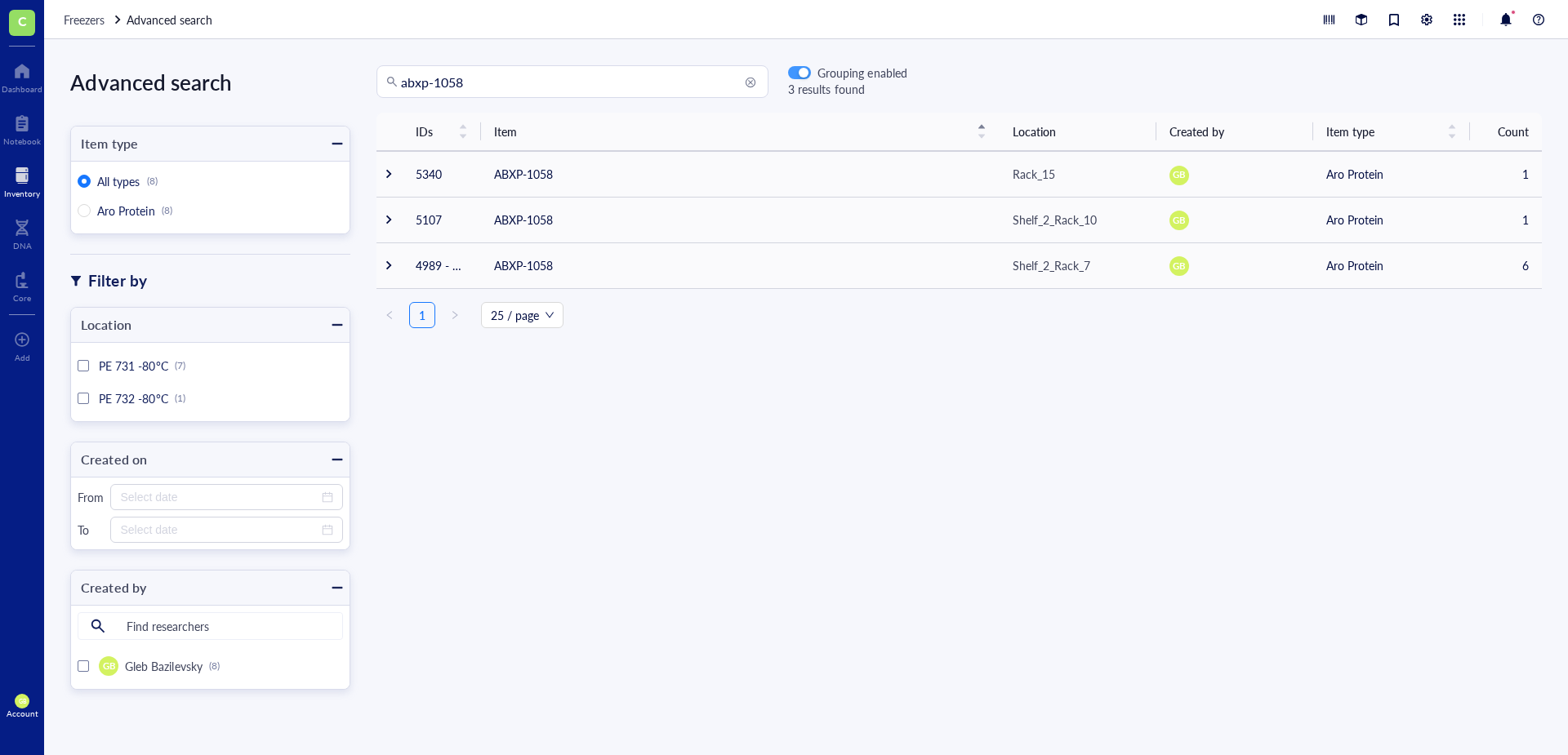 click at bounding box center [804, 73] 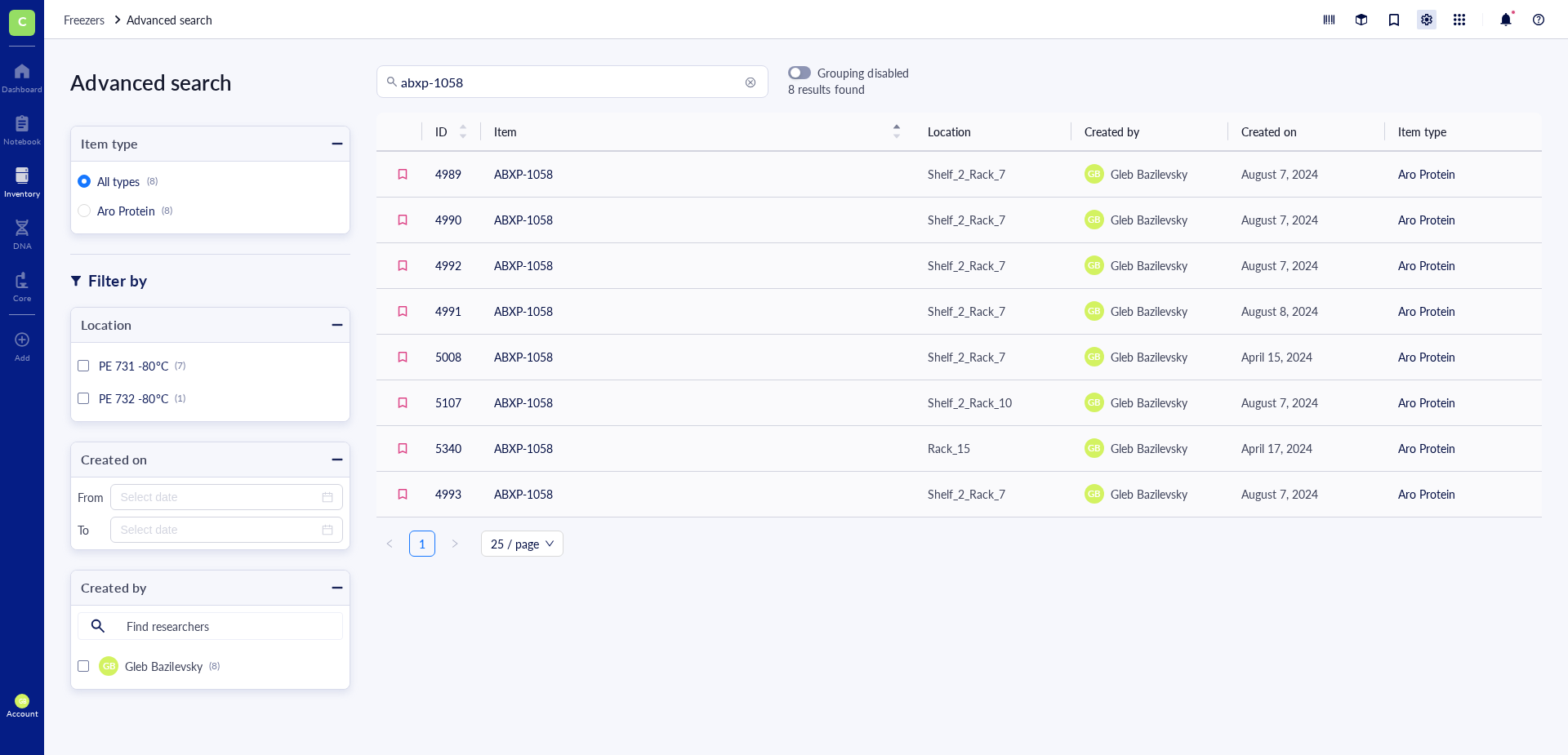click at bounding box center (1427, 20) 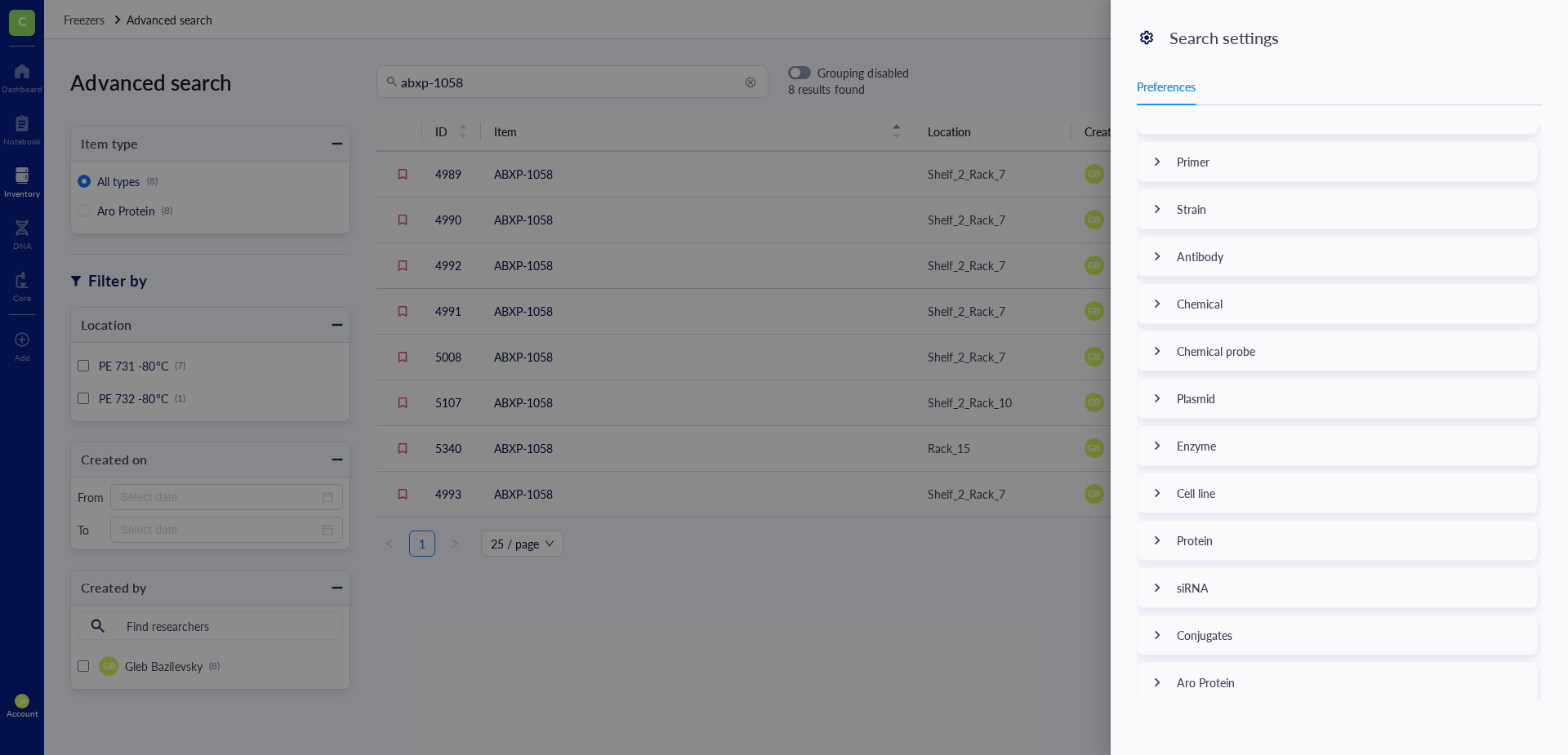 scroll, scrollTop: 313, scrollLeft: 0, axis: vertical 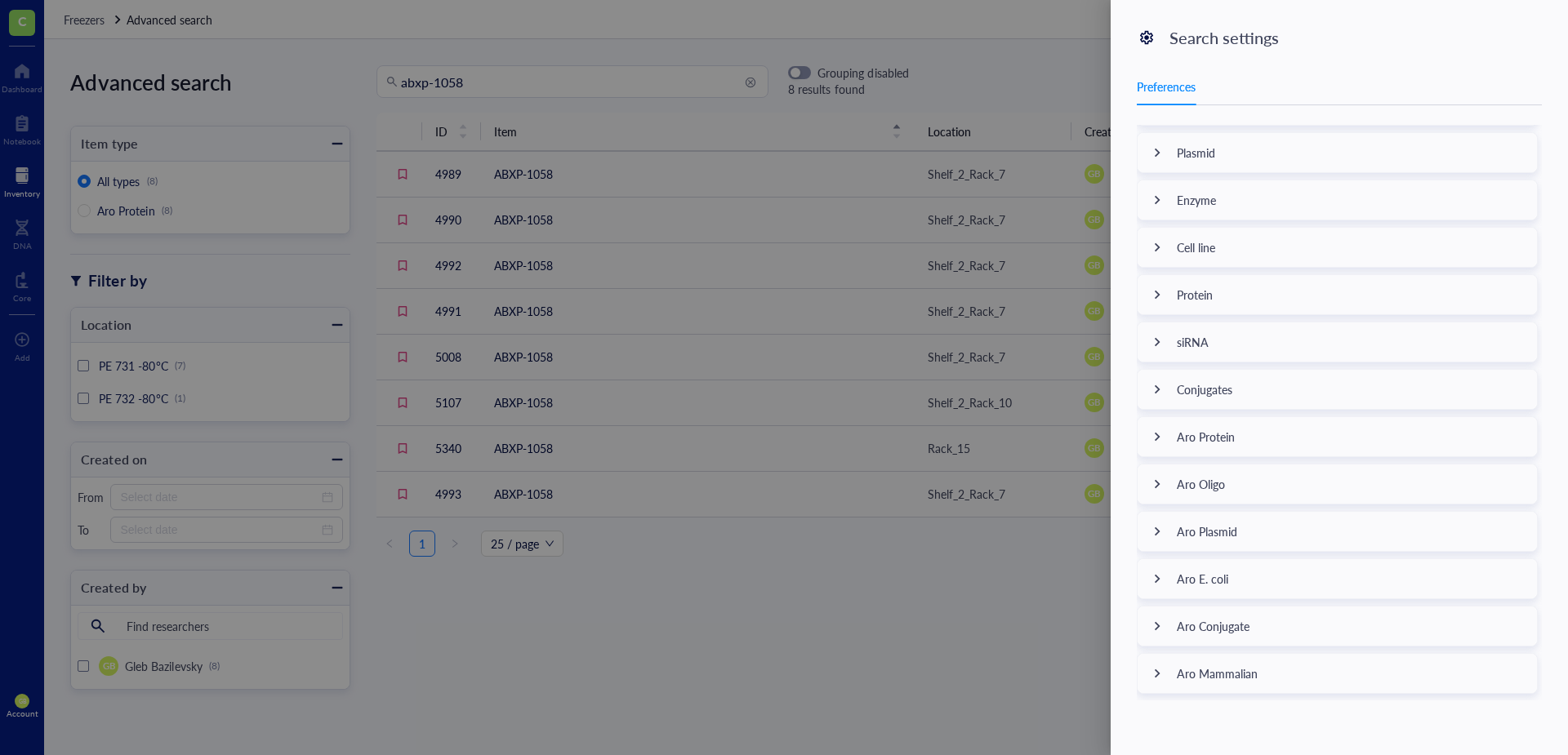 click 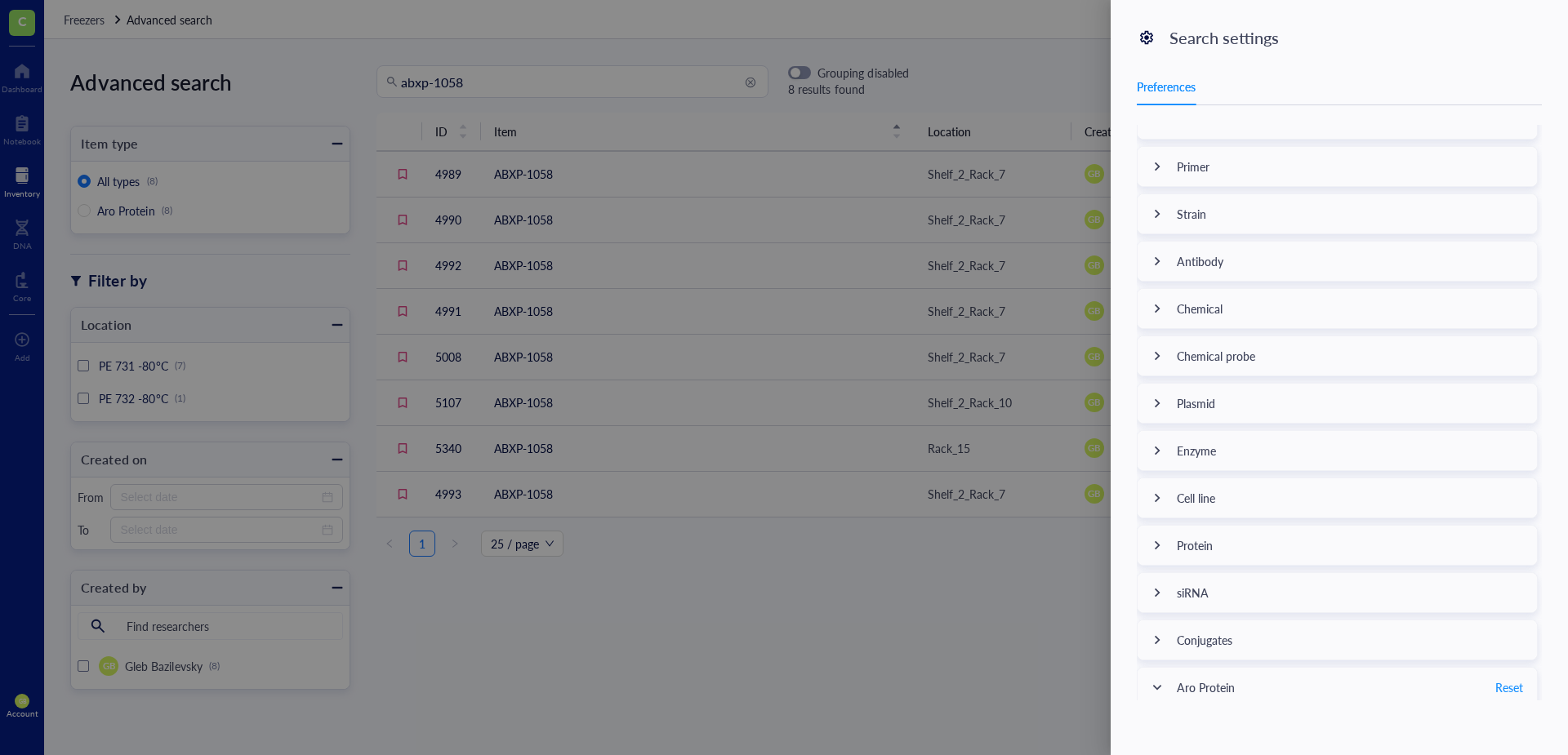 scroll, scrollTop: 0, scrollLeft: 0, axis: both 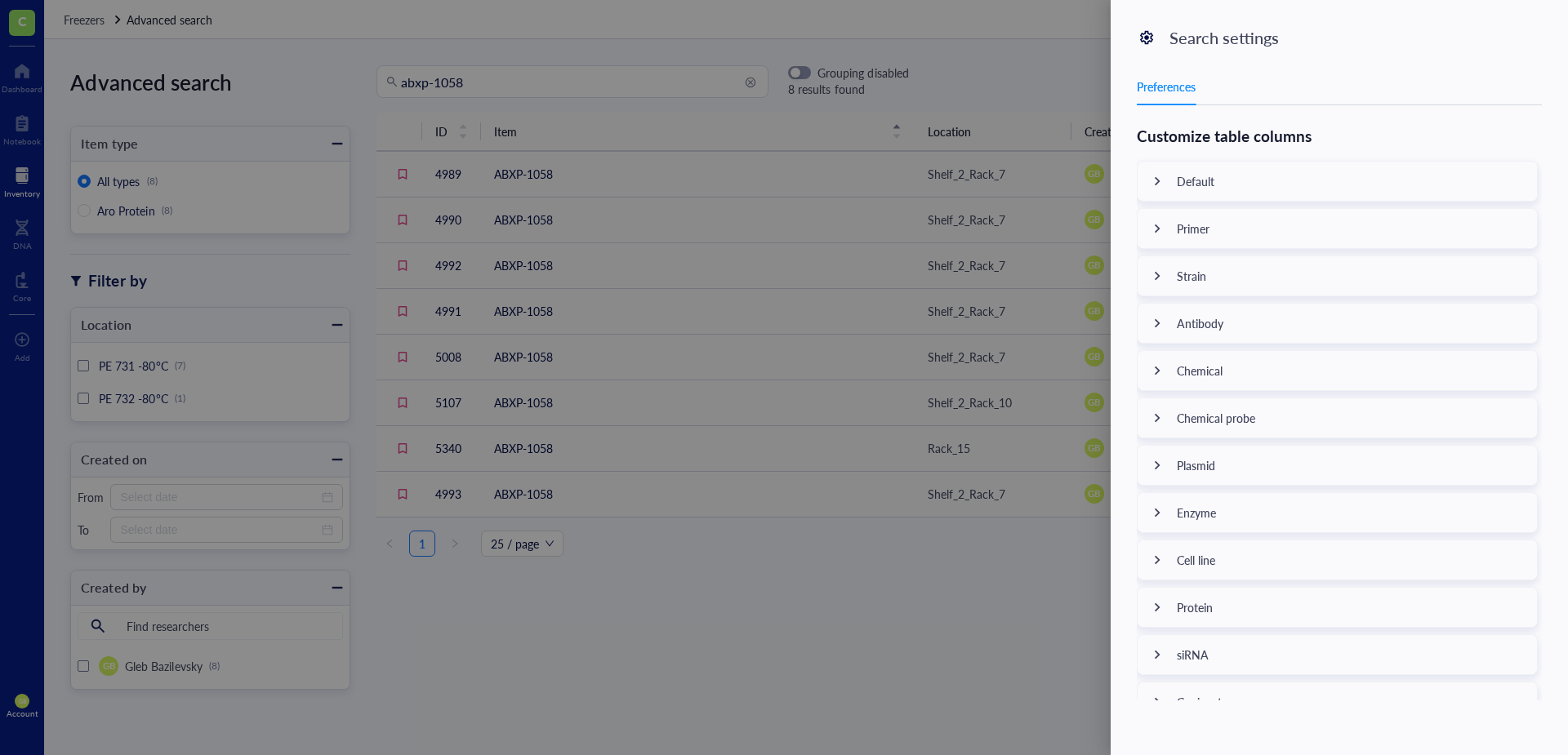 click at bounding box center (784, 377) 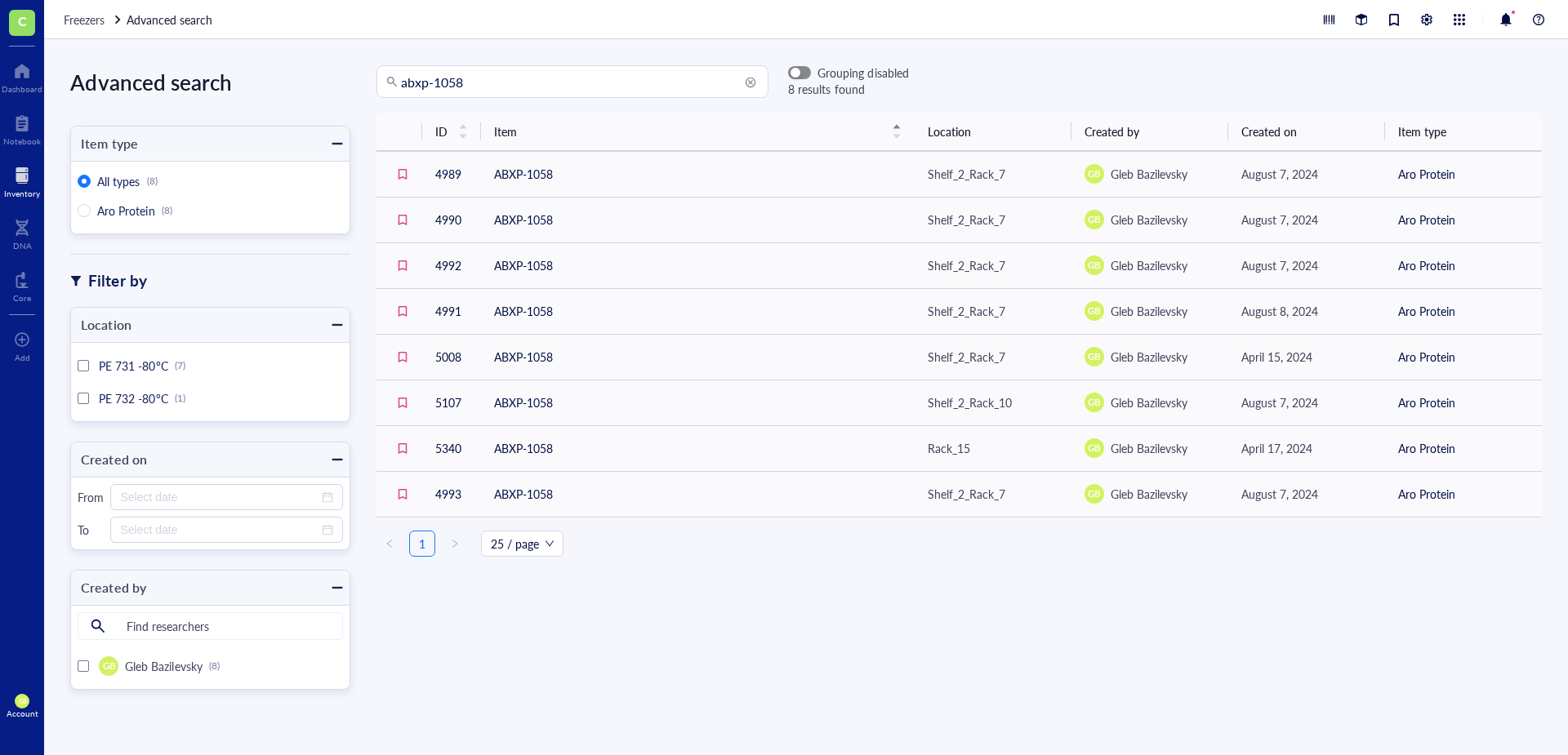 click at bounding box center (800, 73) 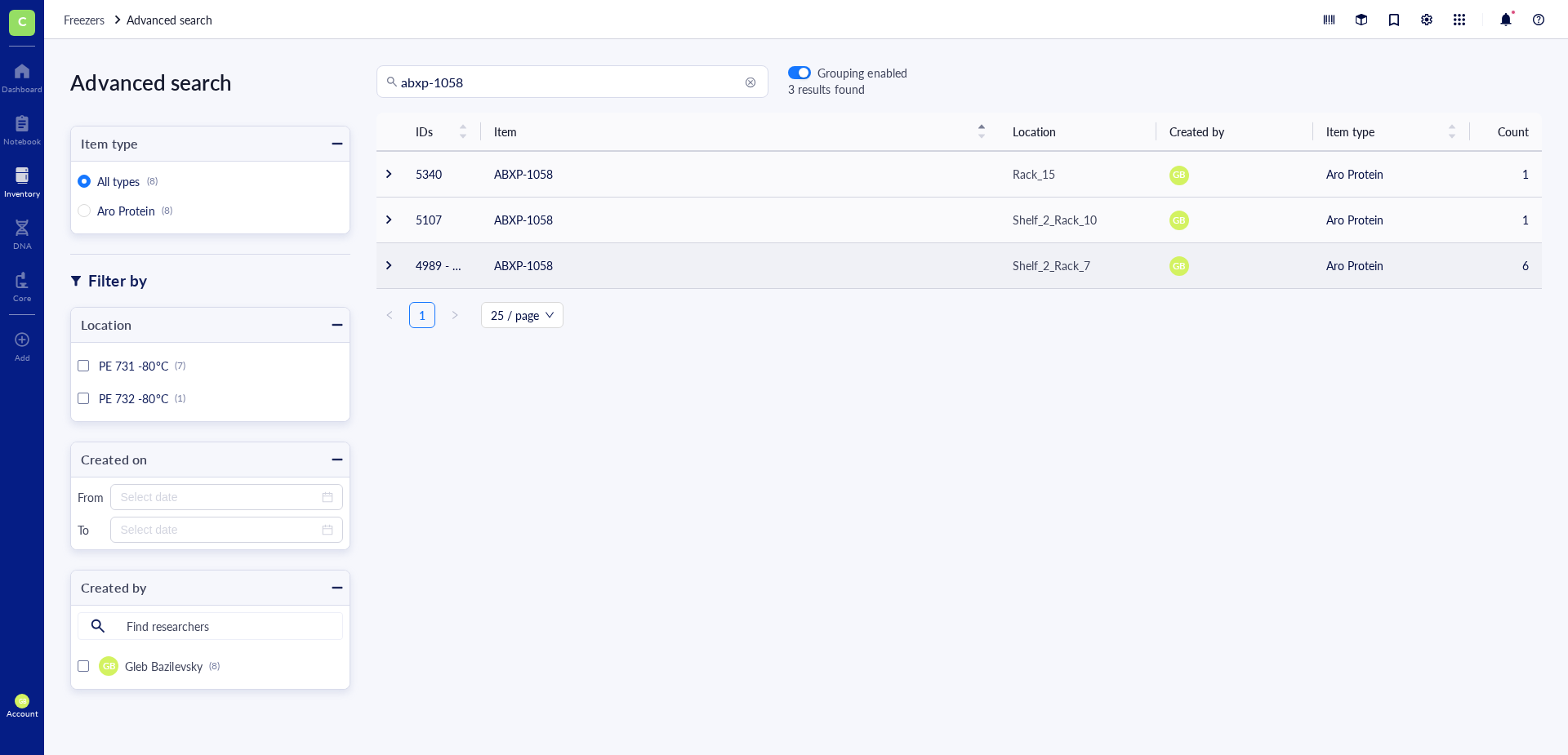 click at bounding box center (389, 265) 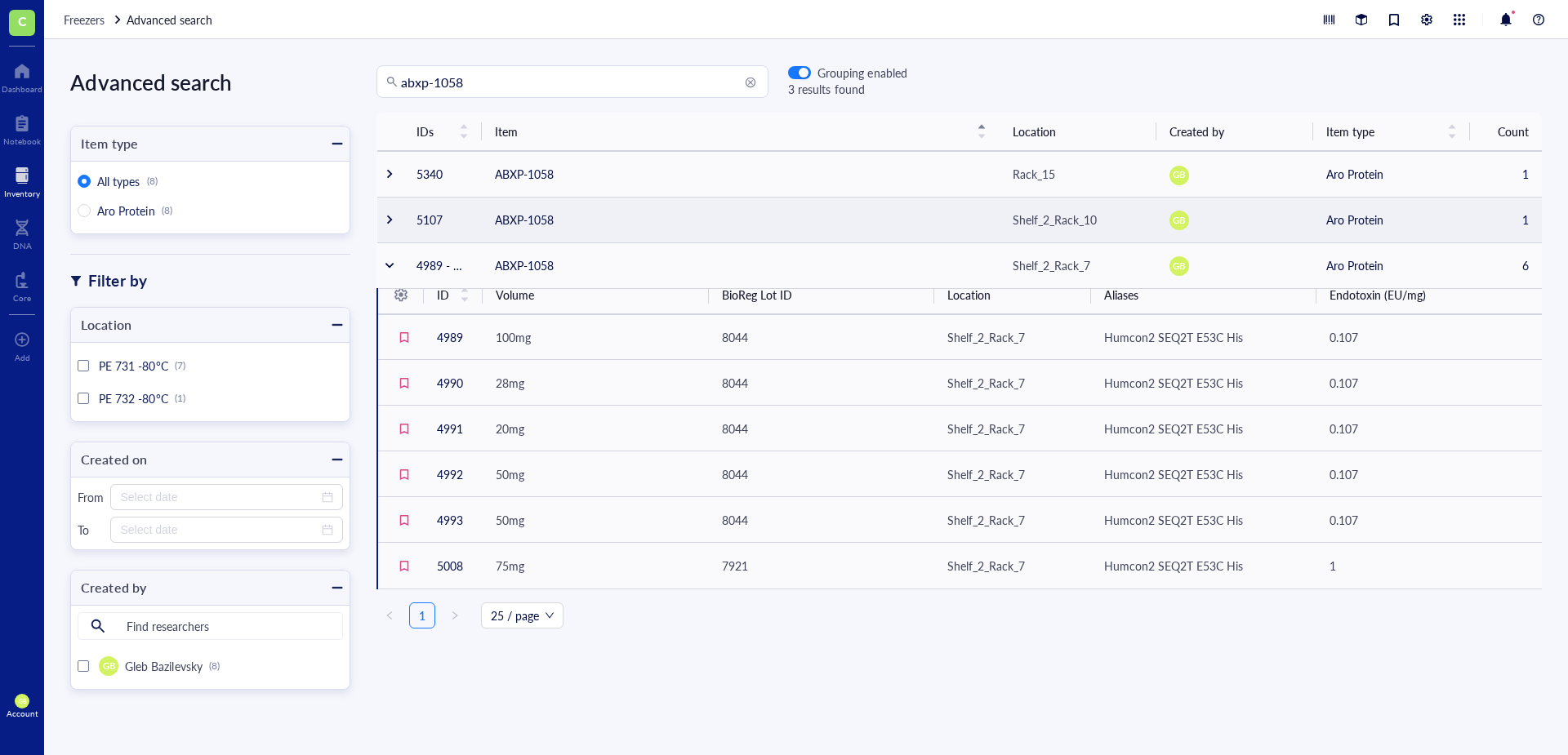 click at bounding box center [390, 220] 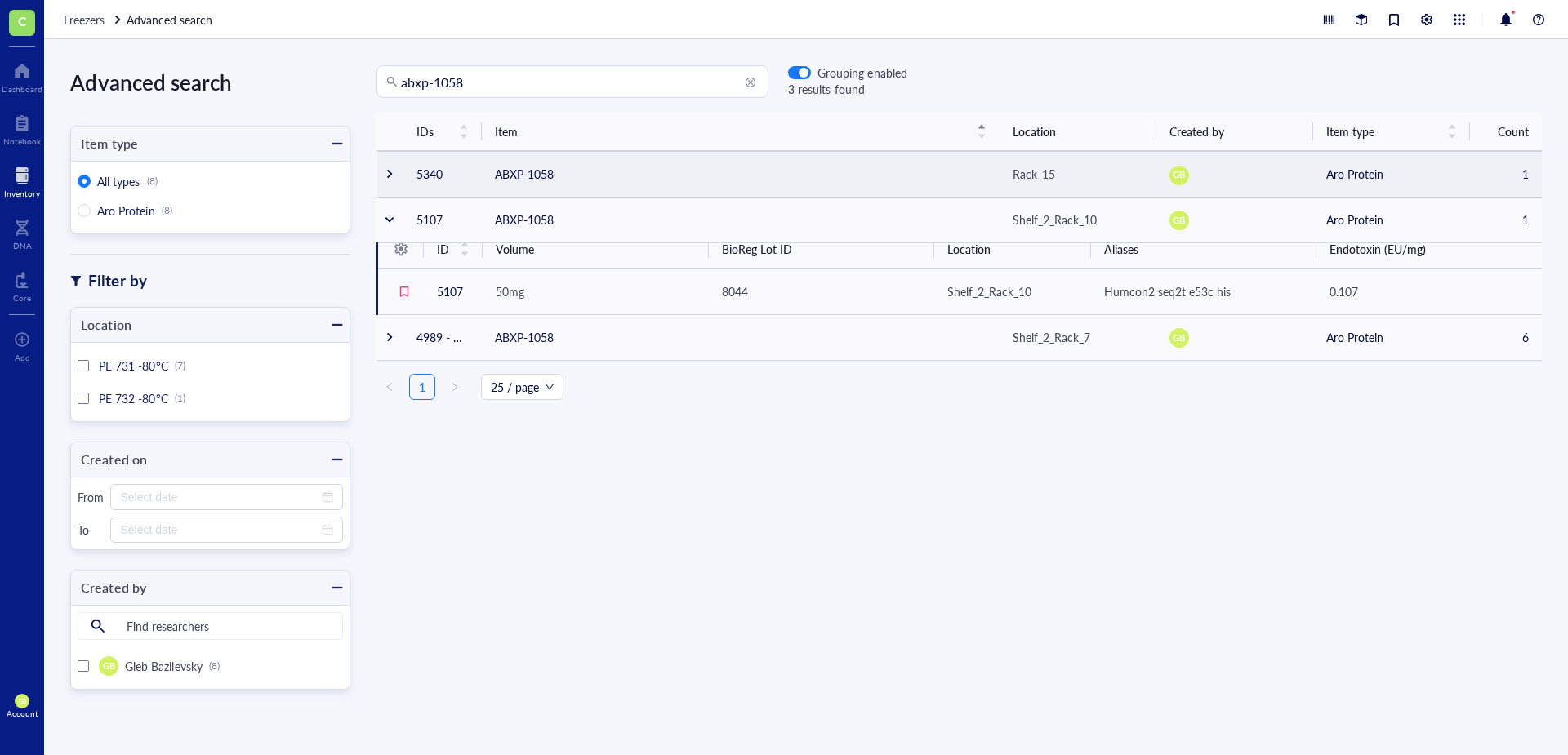 click at bounding box center [390, 174] 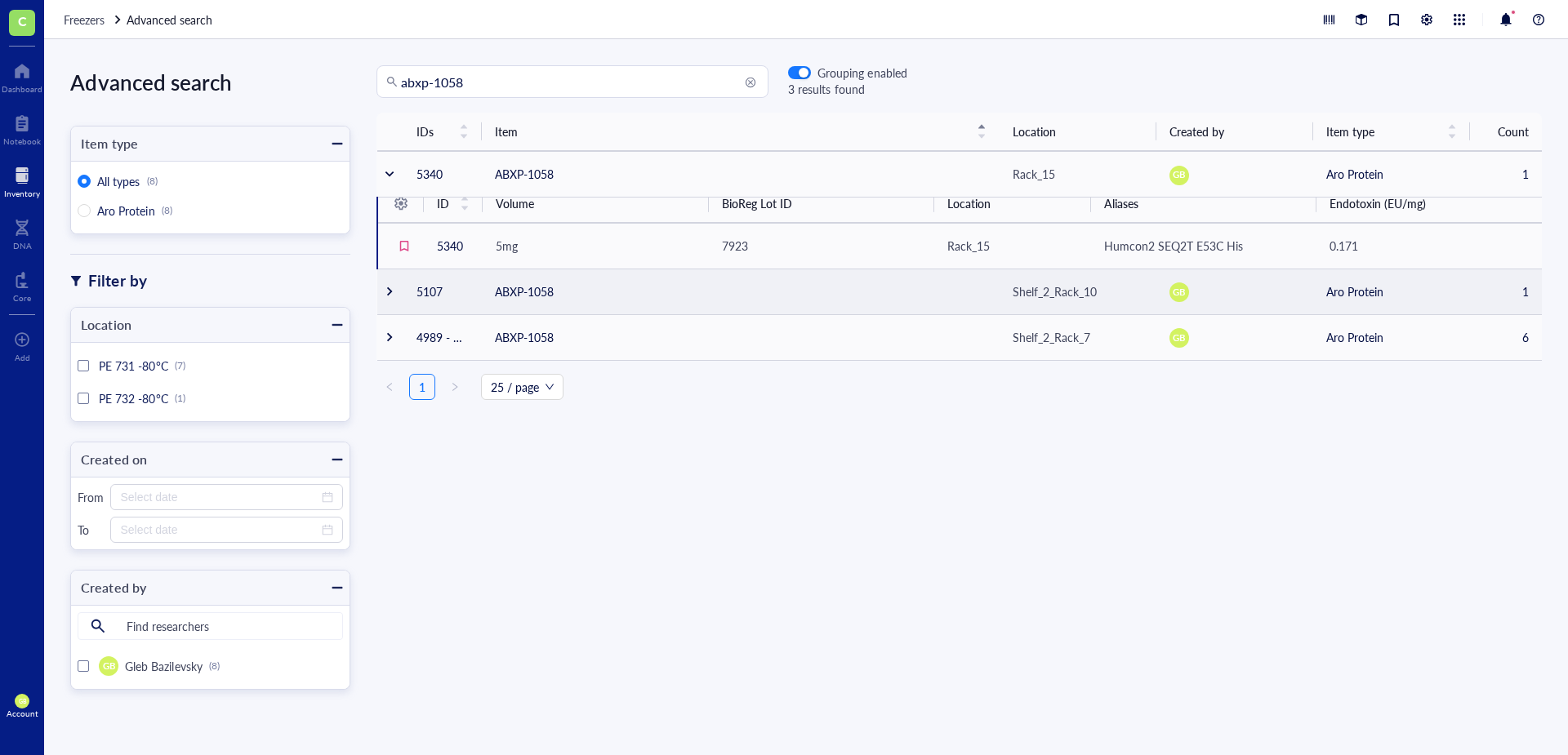 click at bounding box center (390, 291) 